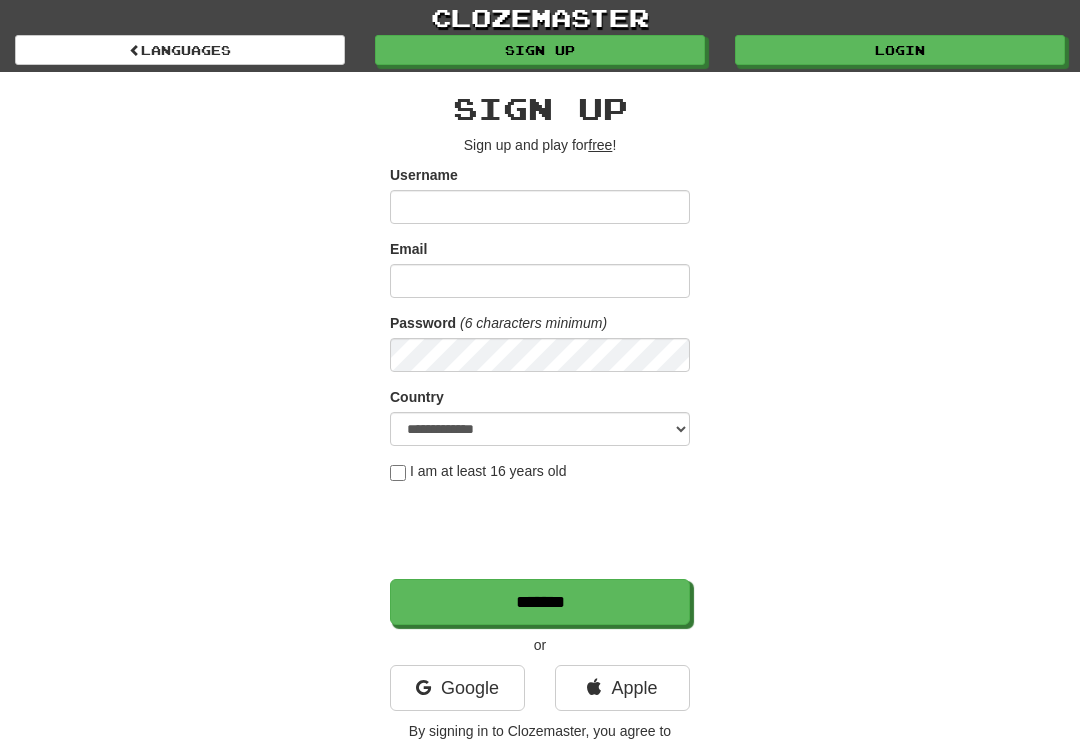 scroll, scrollTop: 0, scrollLeft: 0, axis: both 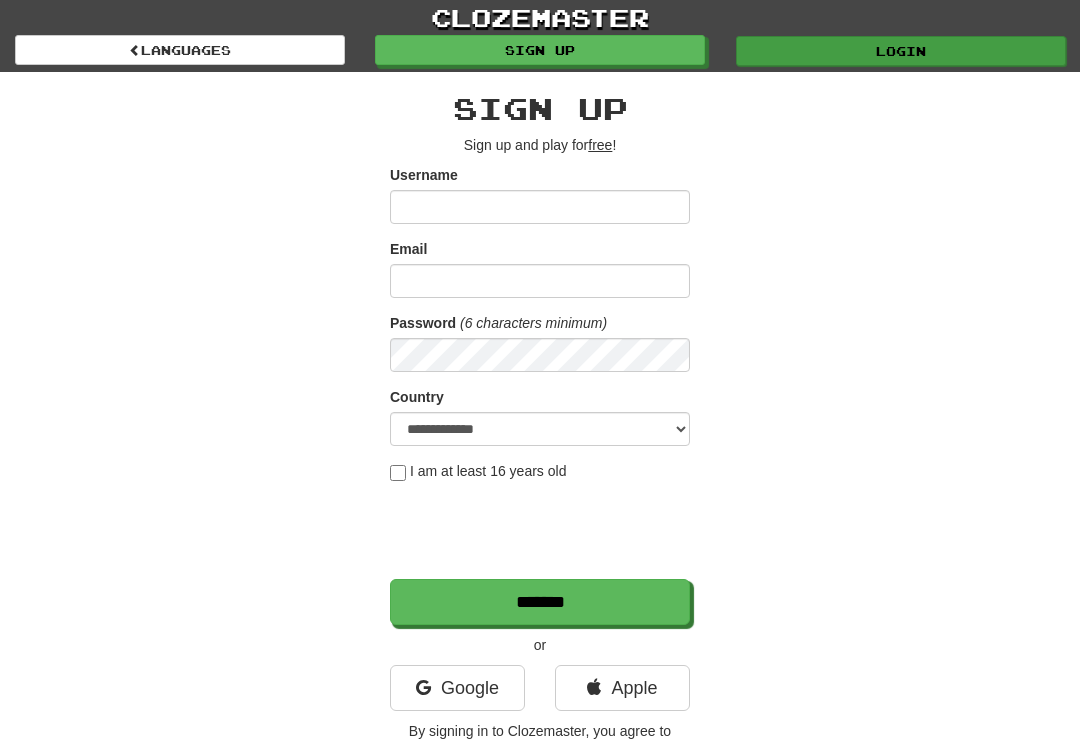 click on "Login" at bounding box center [901, 51] 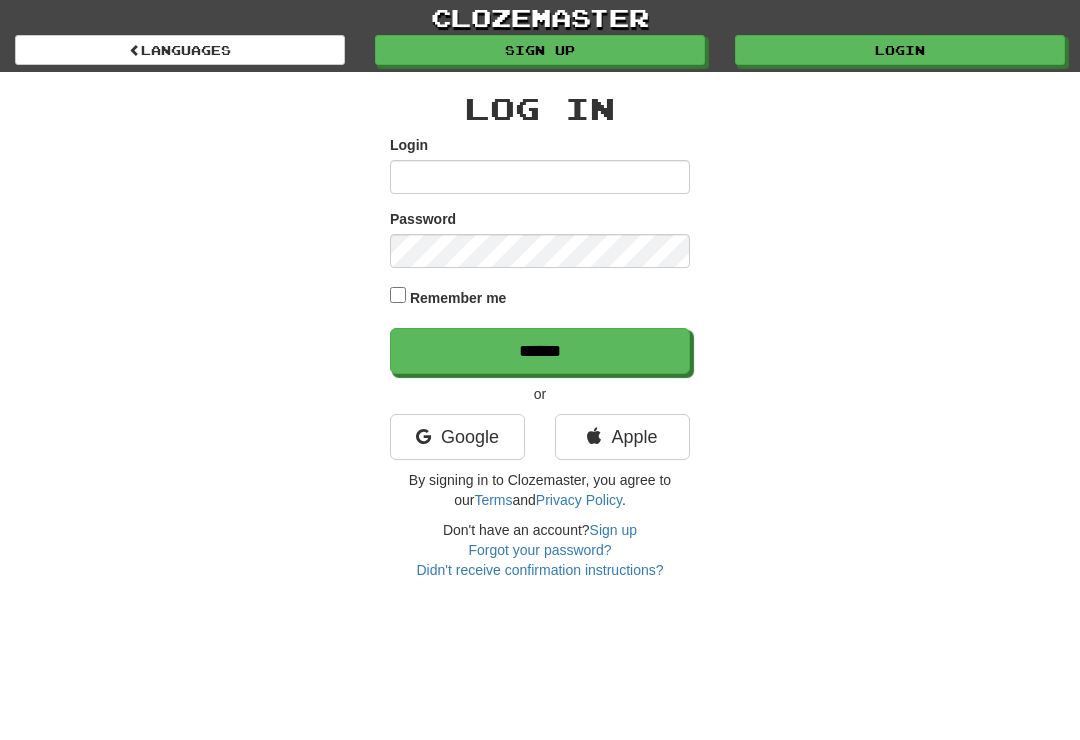 scroll, scrollTop: 0, scrollLeft: 0, axis: both 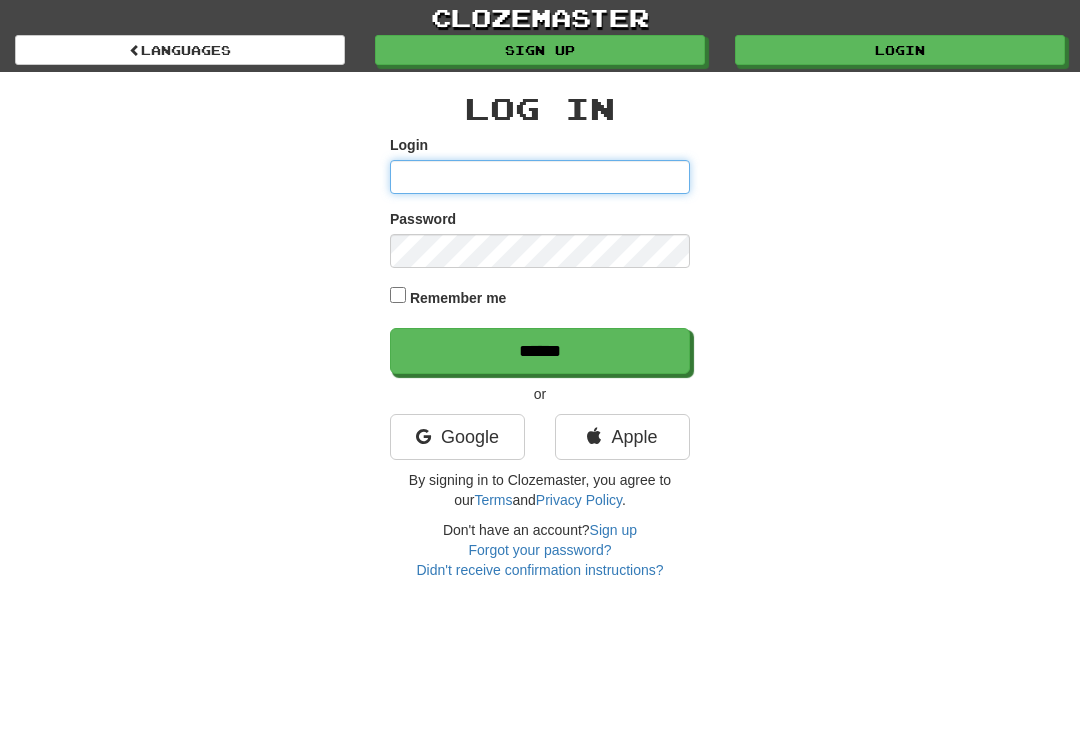 type on "*********" 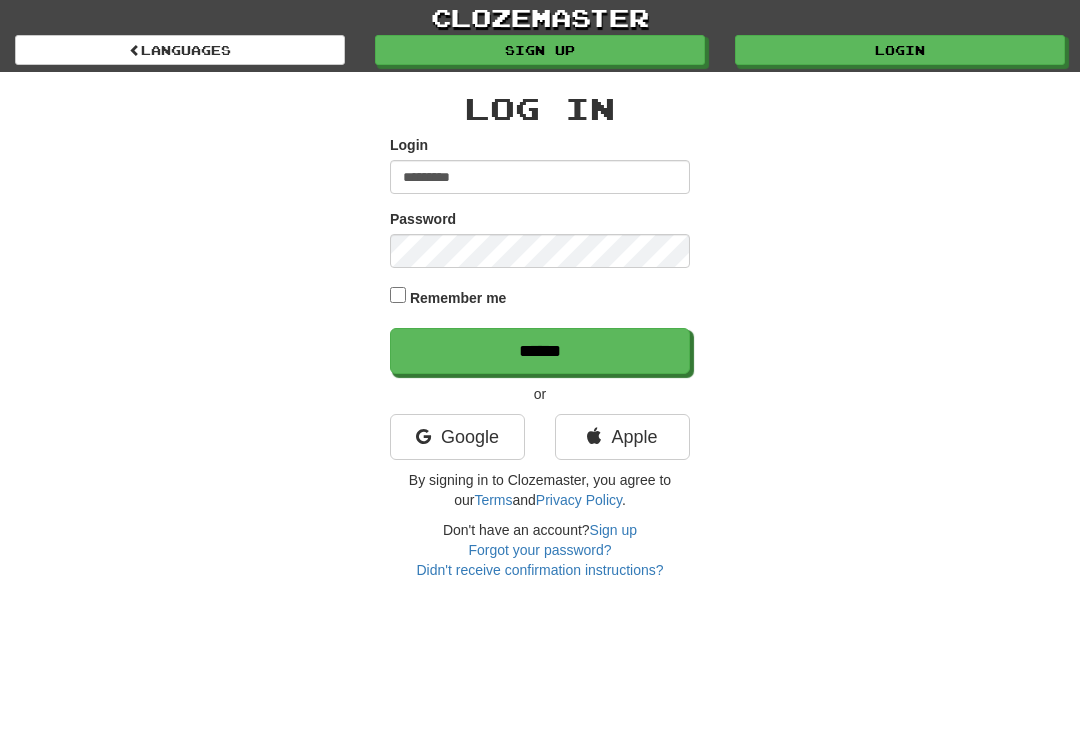 click on "******" at bounding box center [540, 351] 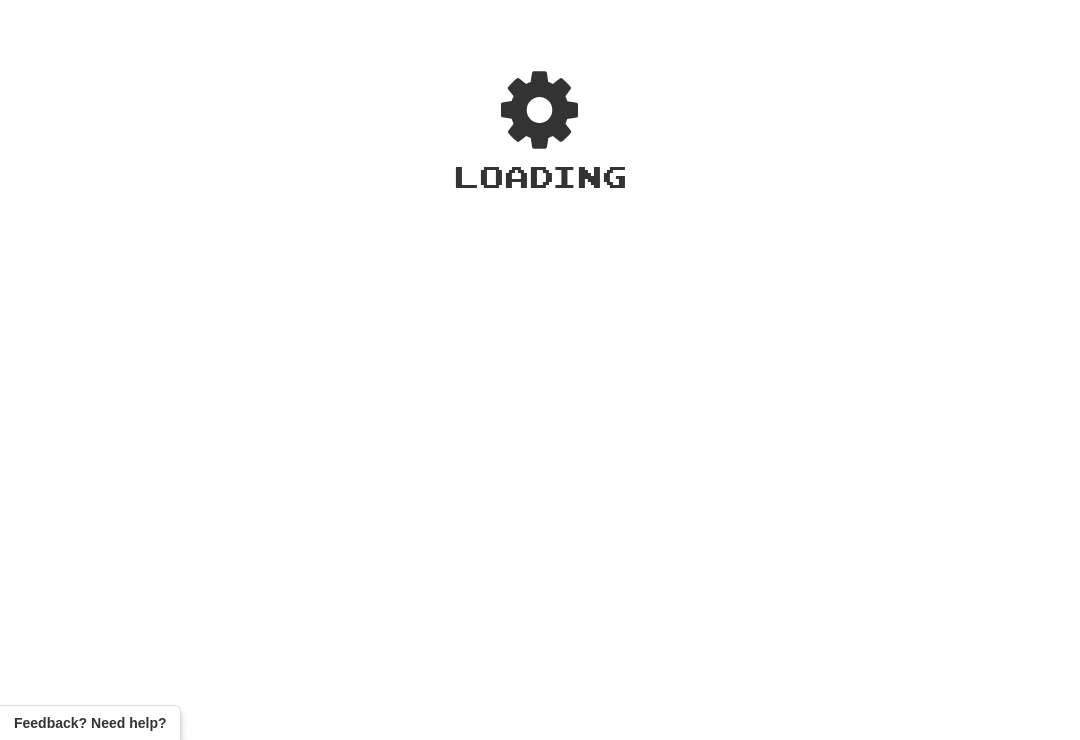 scroll, scrollTop: 0, scrollLeft: 0, axis: both 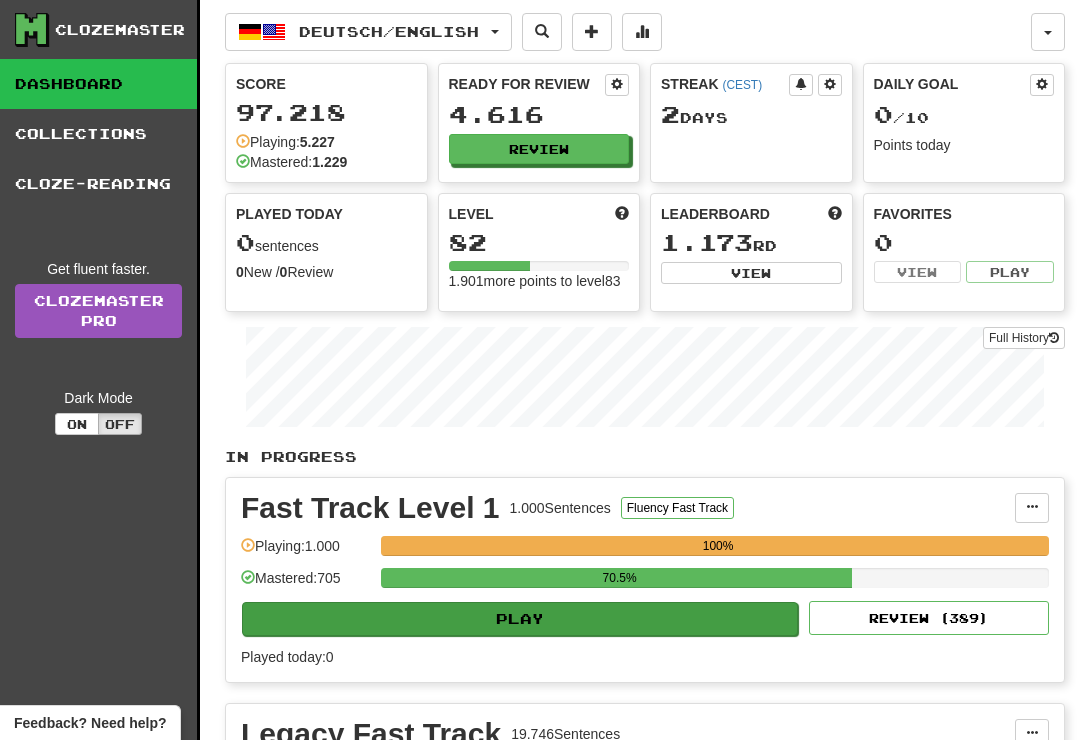 click on "Play" at bounding box center (520, 619) 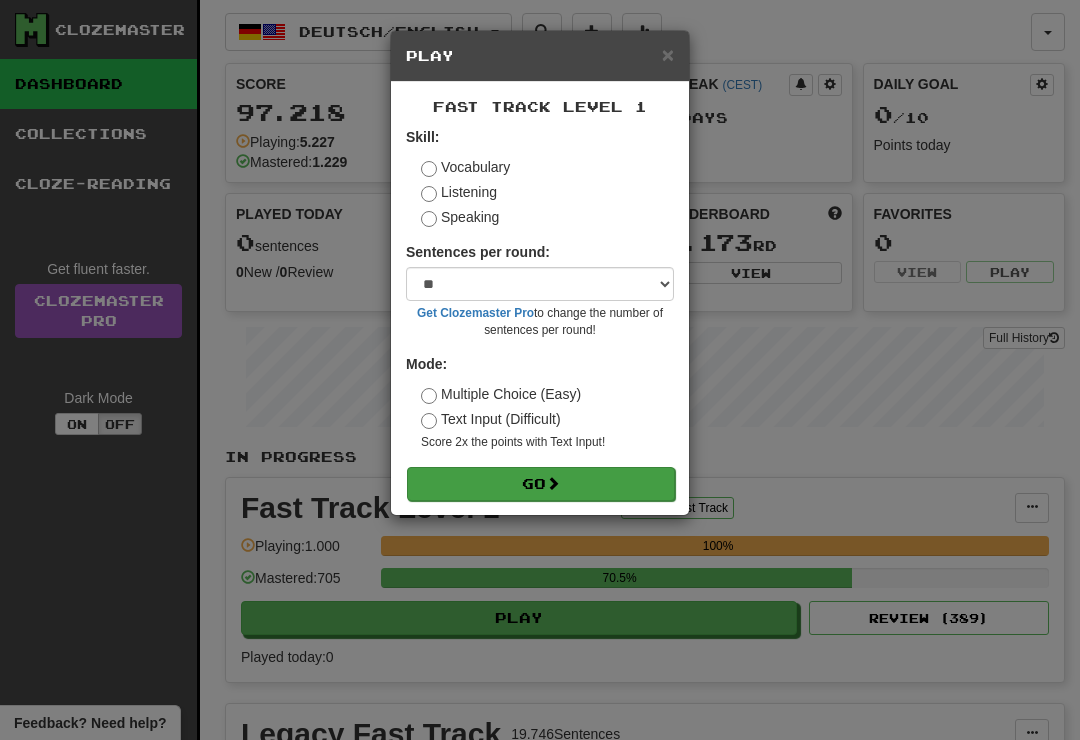 click on "Go" at bounding box center [541, 484] 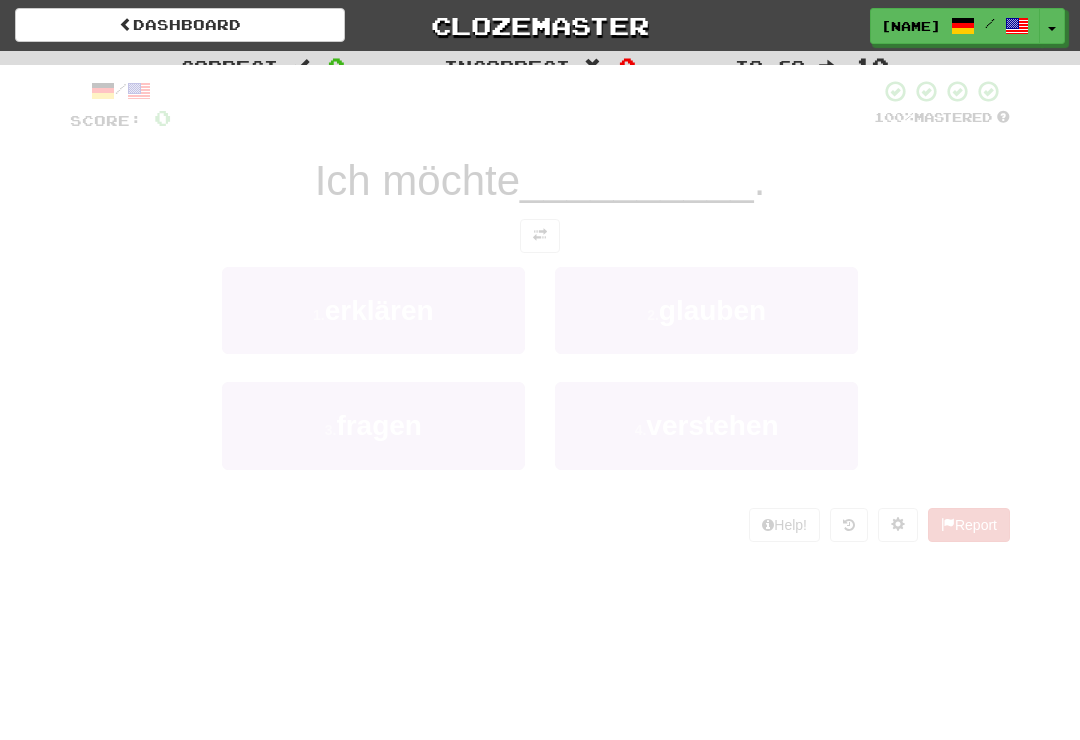 scroll, scrollTop: 0, scrollLeft: 0, axis: both 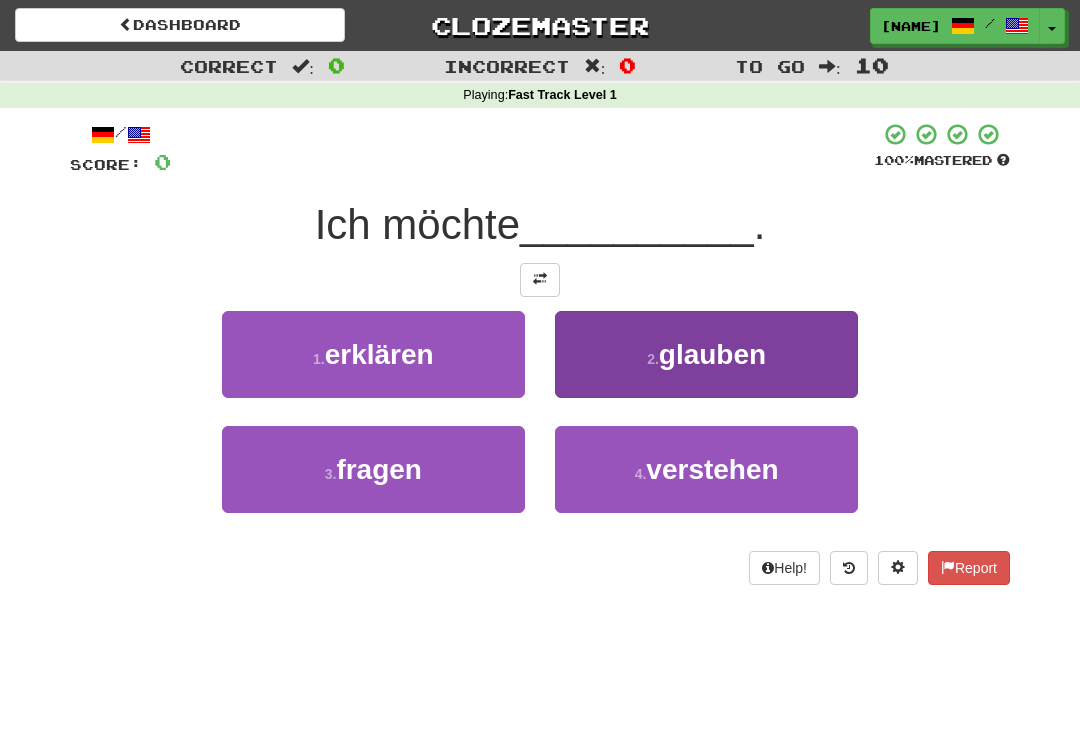 click on "2 .  glauben" at bounding box center (706, 354) 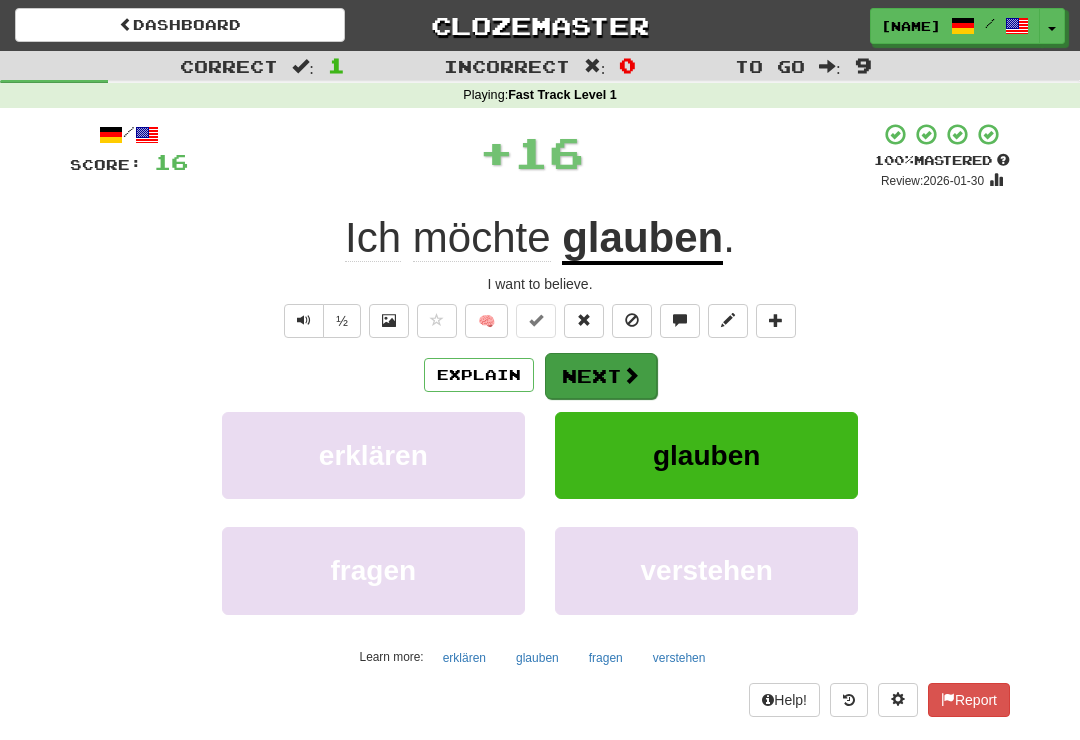 click at bounding box center (631, 375) 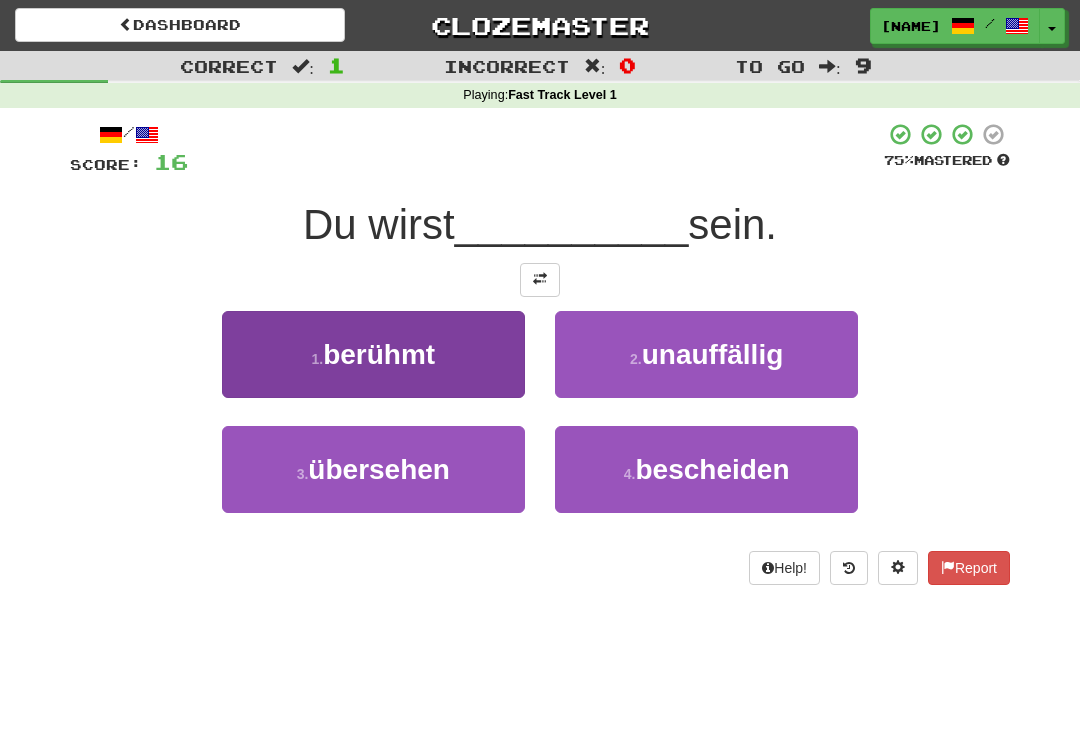 click on "1 .  berühmt" at bounding box center (373, 354) 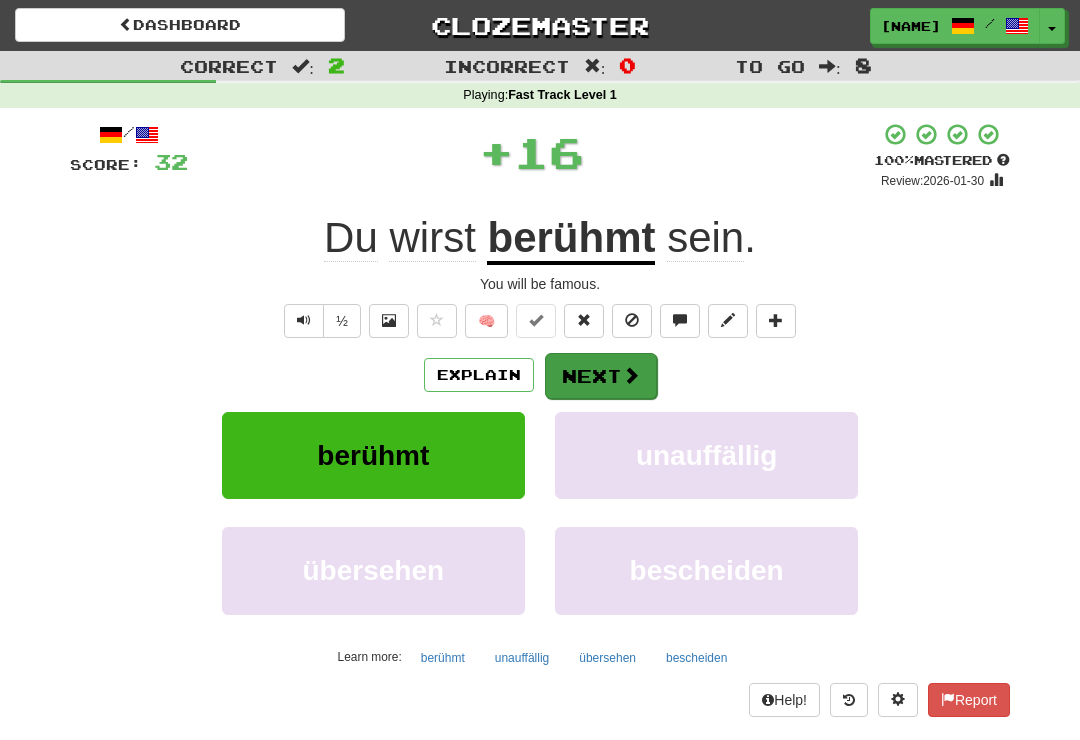 click on "Next" at bounding box center [601, 376] 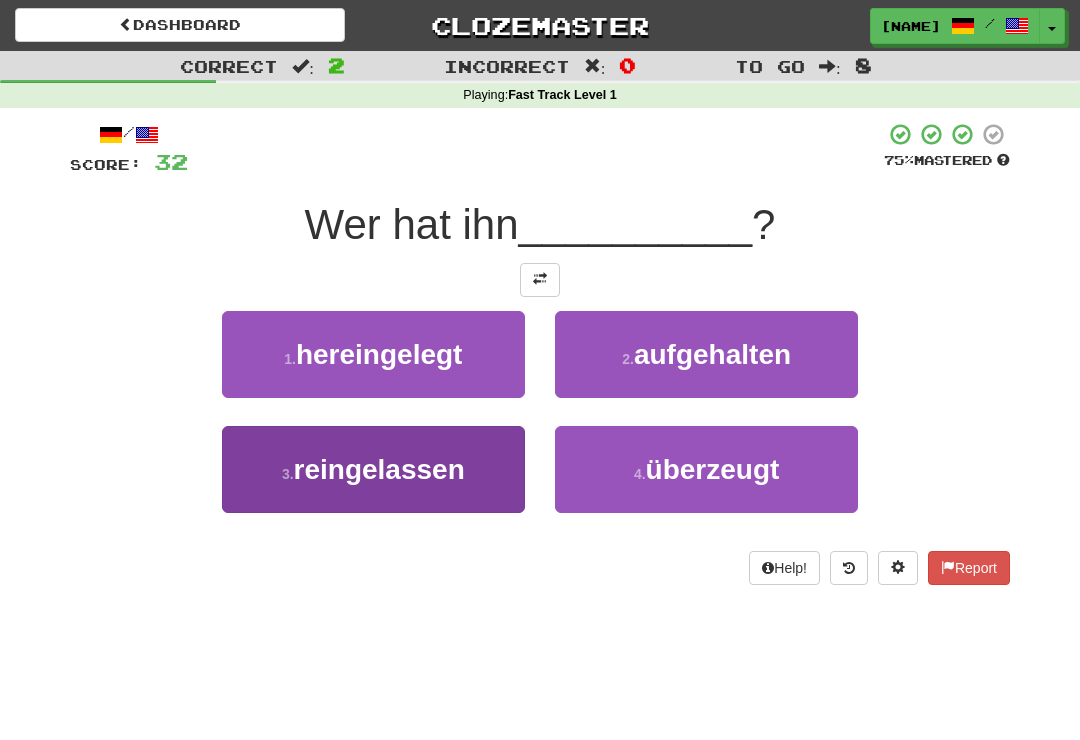click on "3 .  reingelassen" at bounding box center [373, 469] 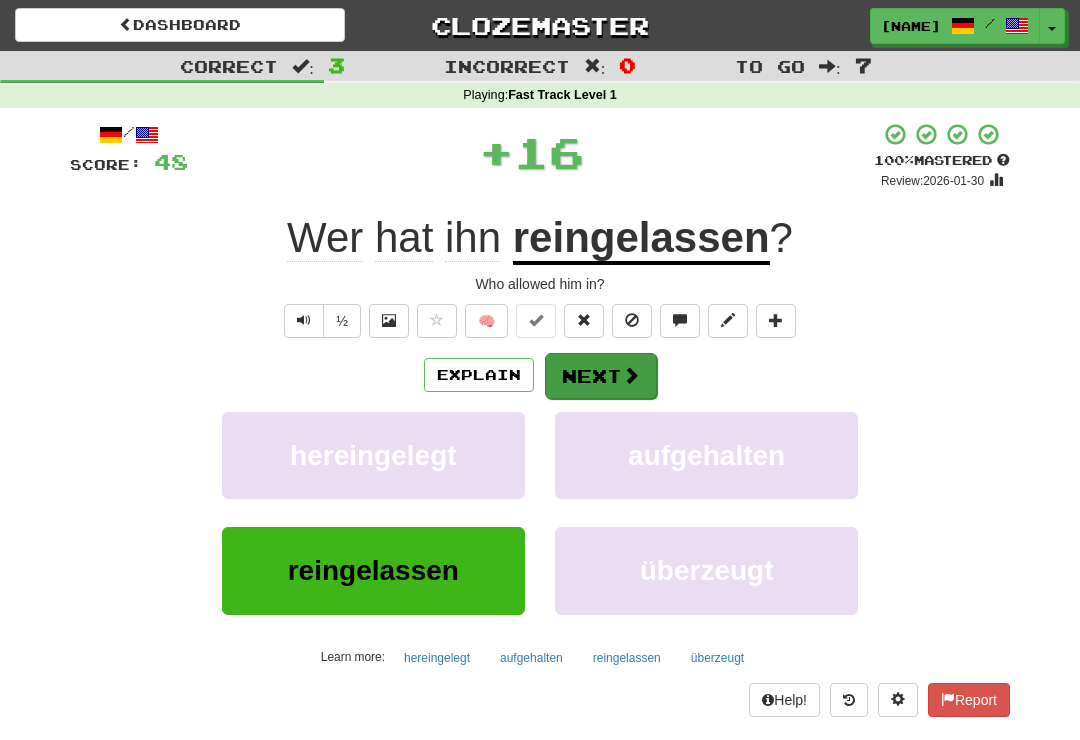 click on "Next" at bounding box center [601, 376] 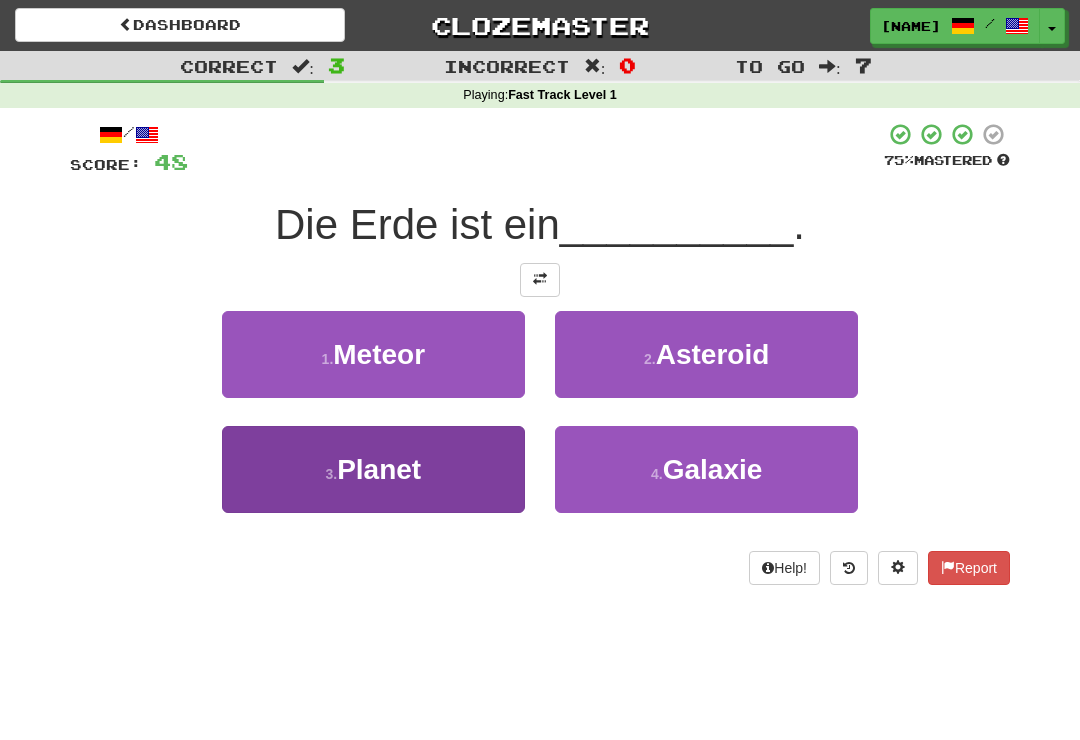 click on "3 .  Planet" at bounding box center [373, 469] 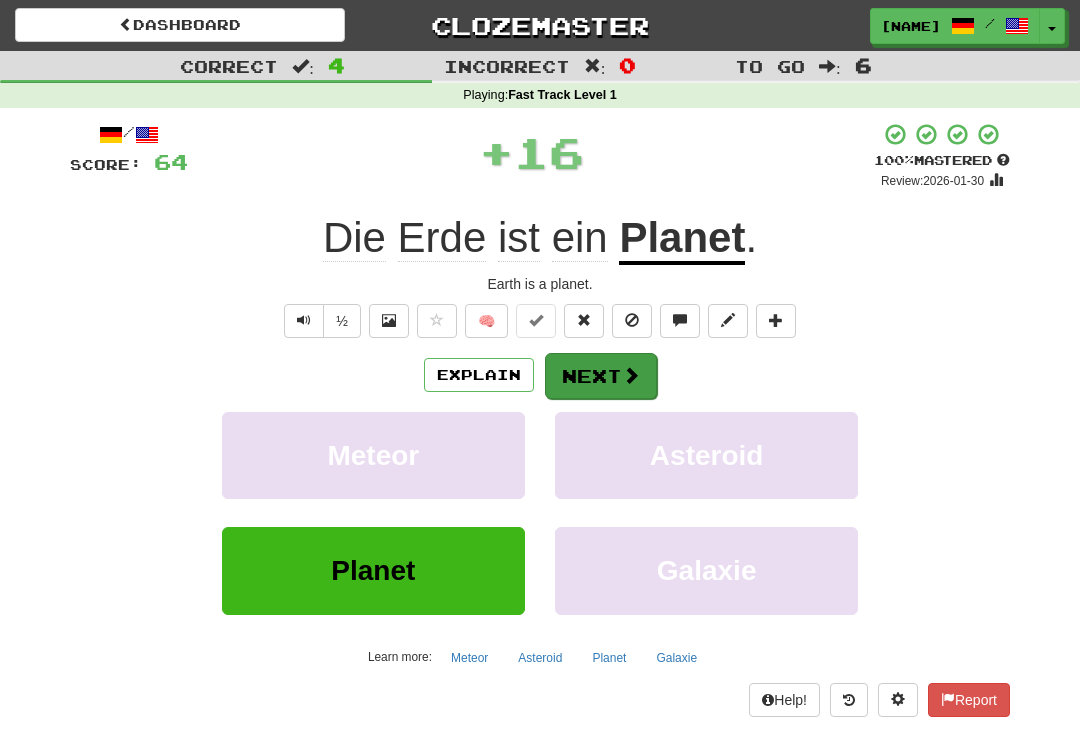 click on "Next" at bounding box center [601, 376] 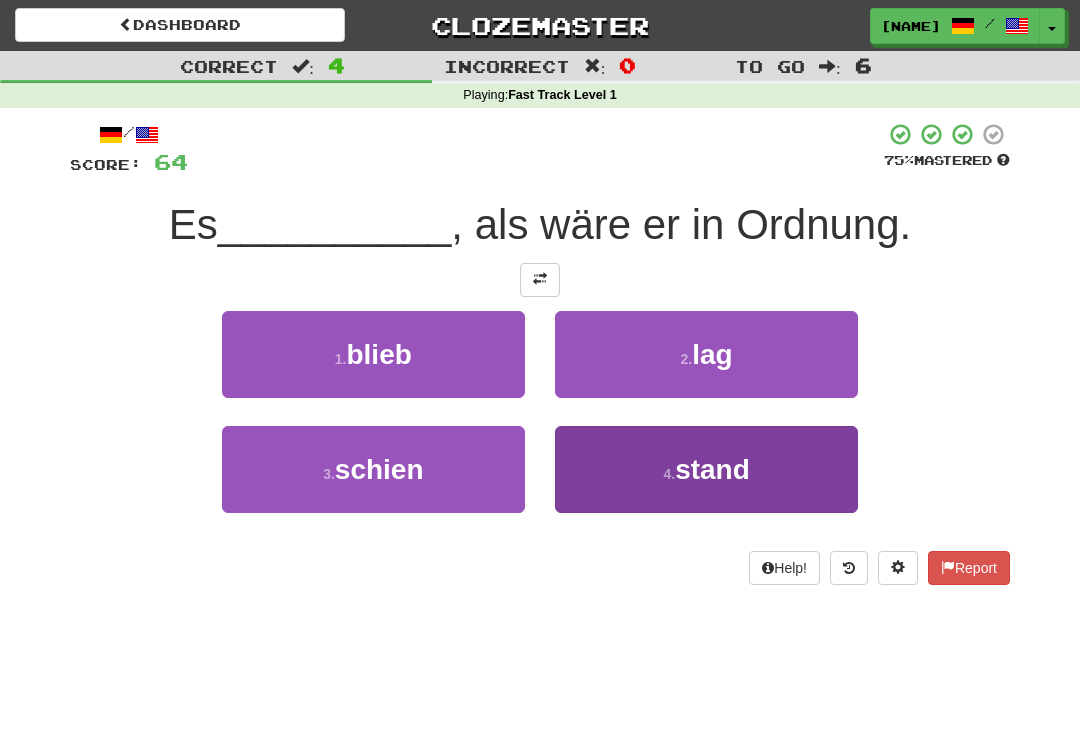 click on "stand" at bounding box center (712, 469) 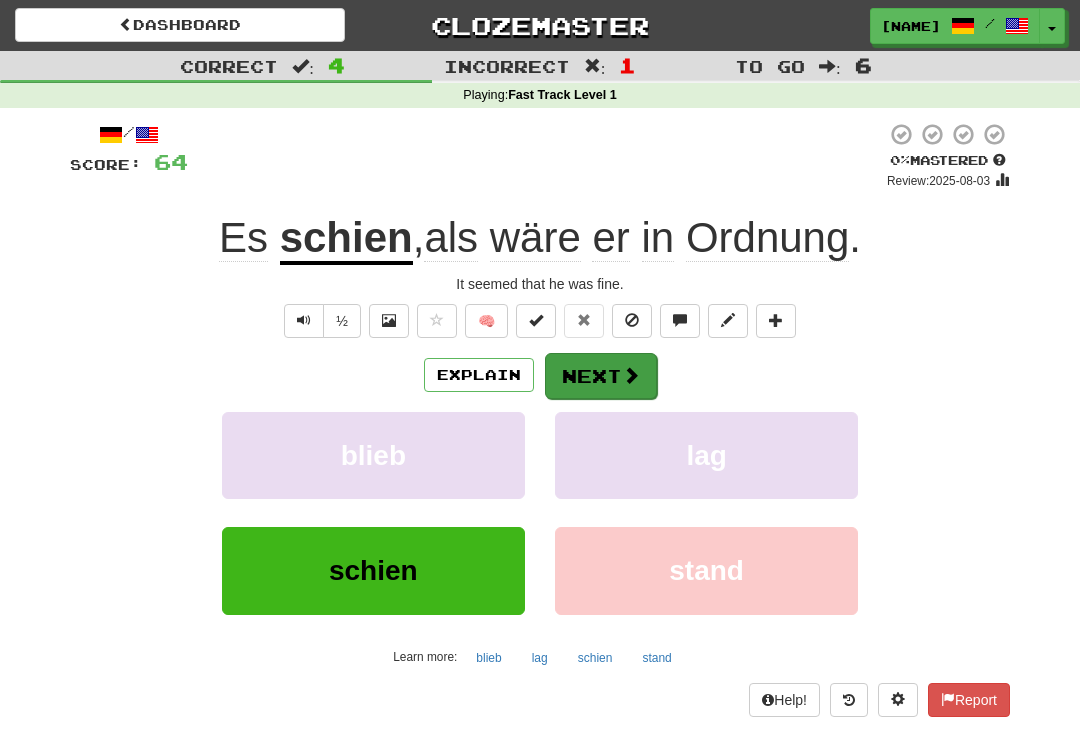 click at bounding box center [631, 375] 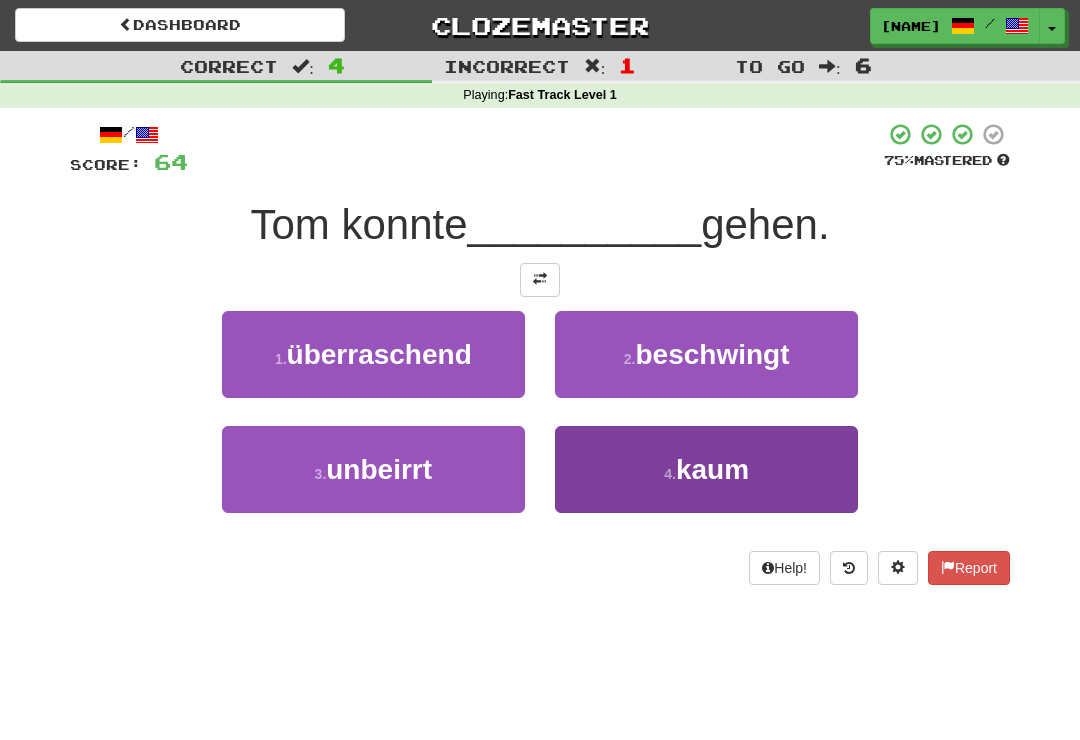 click on "kaum" at bounding box center (712, 469) 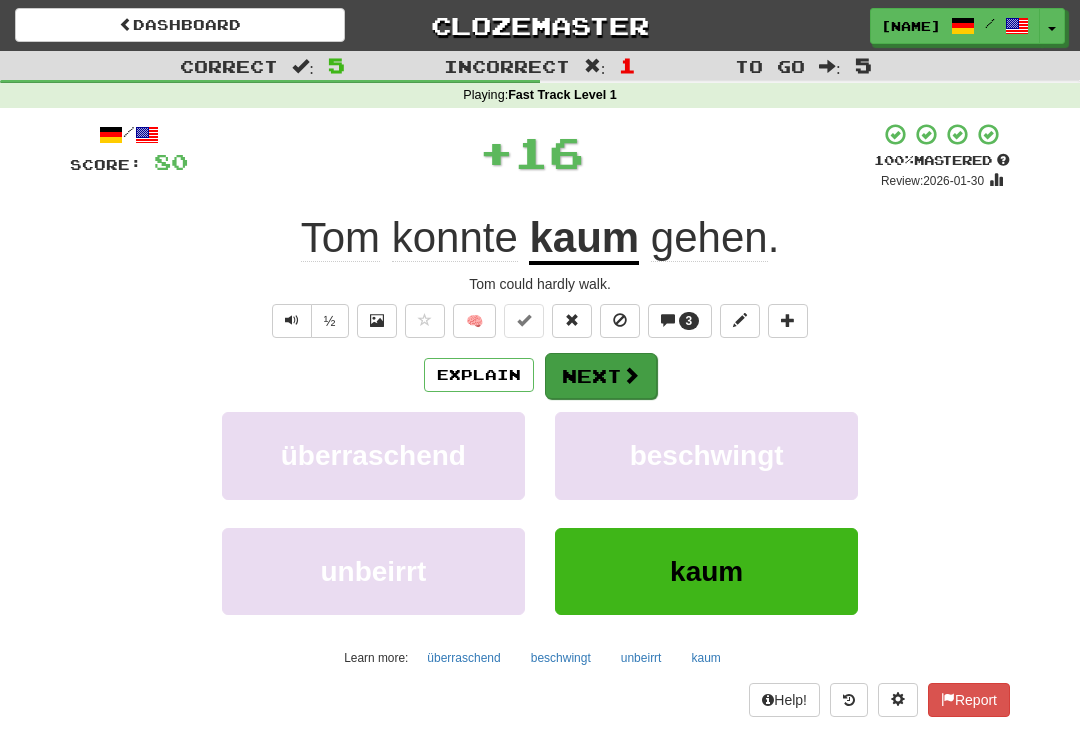 click at bounding box center [631, 375] 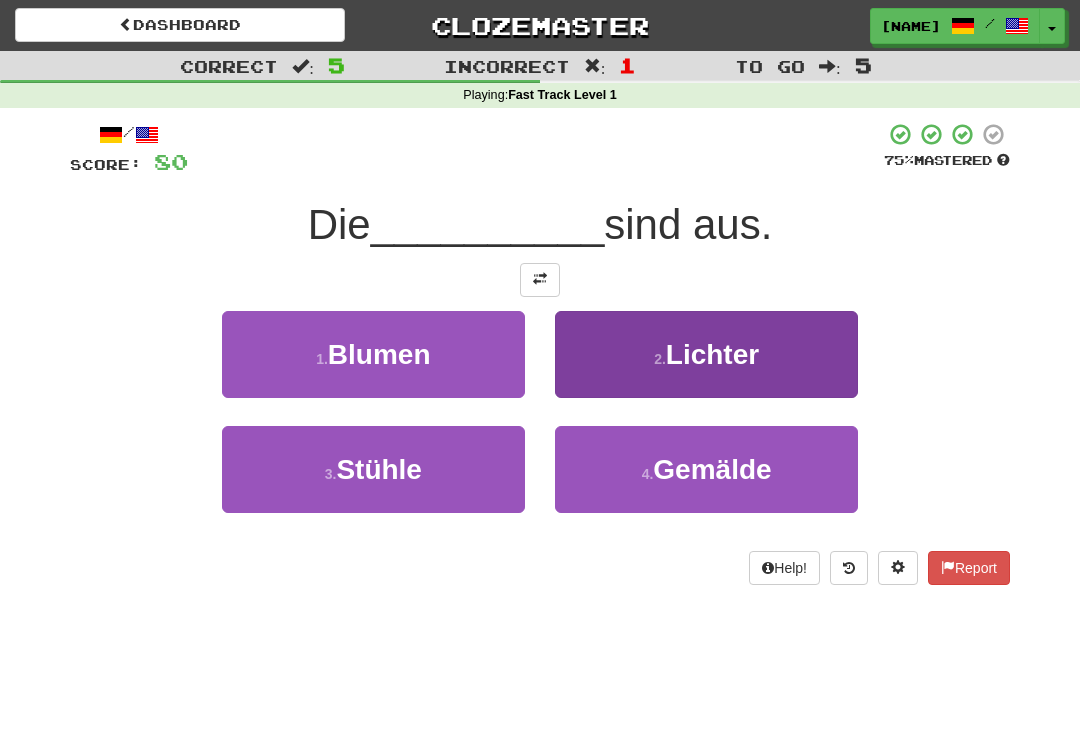click on "2 .  Lichter" at bounding box center (706, 354) 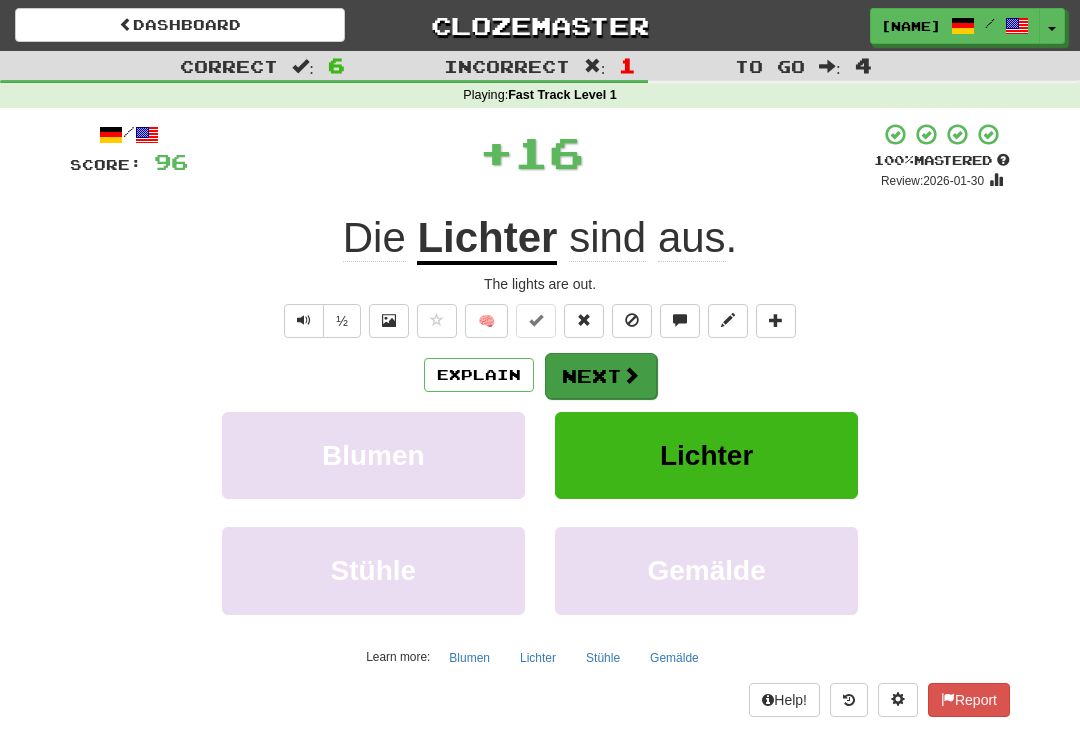 click at bounding box center [631, 375] 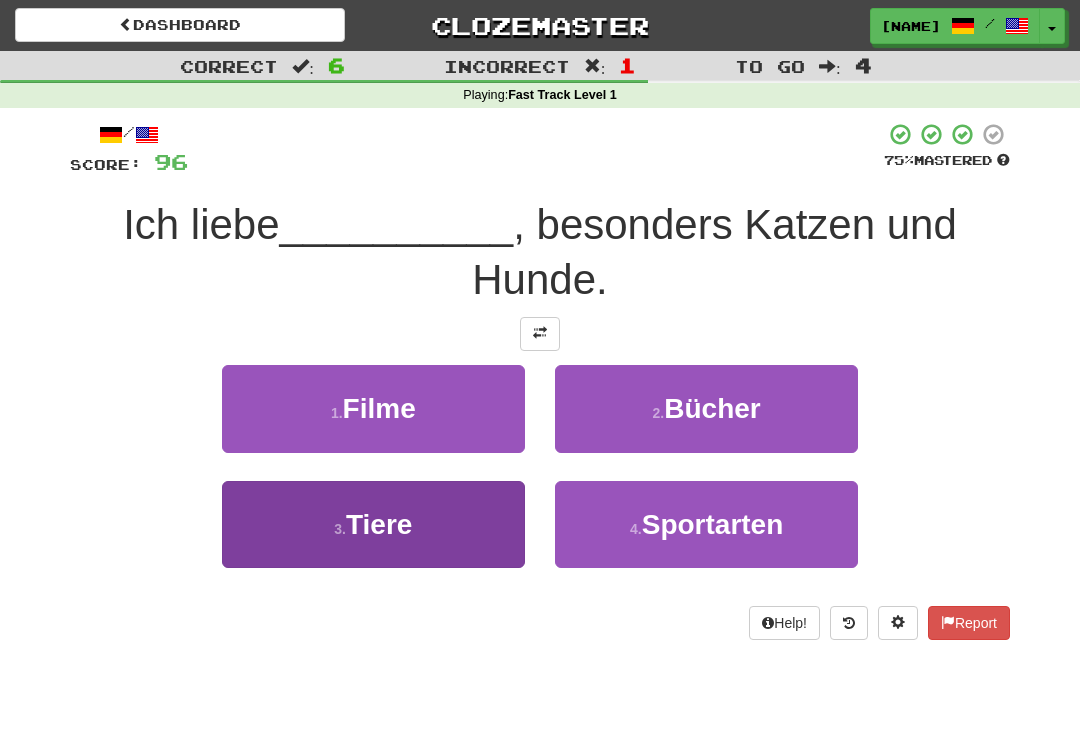 click on "3 .  Tiere" at bounding box center [373, 524] 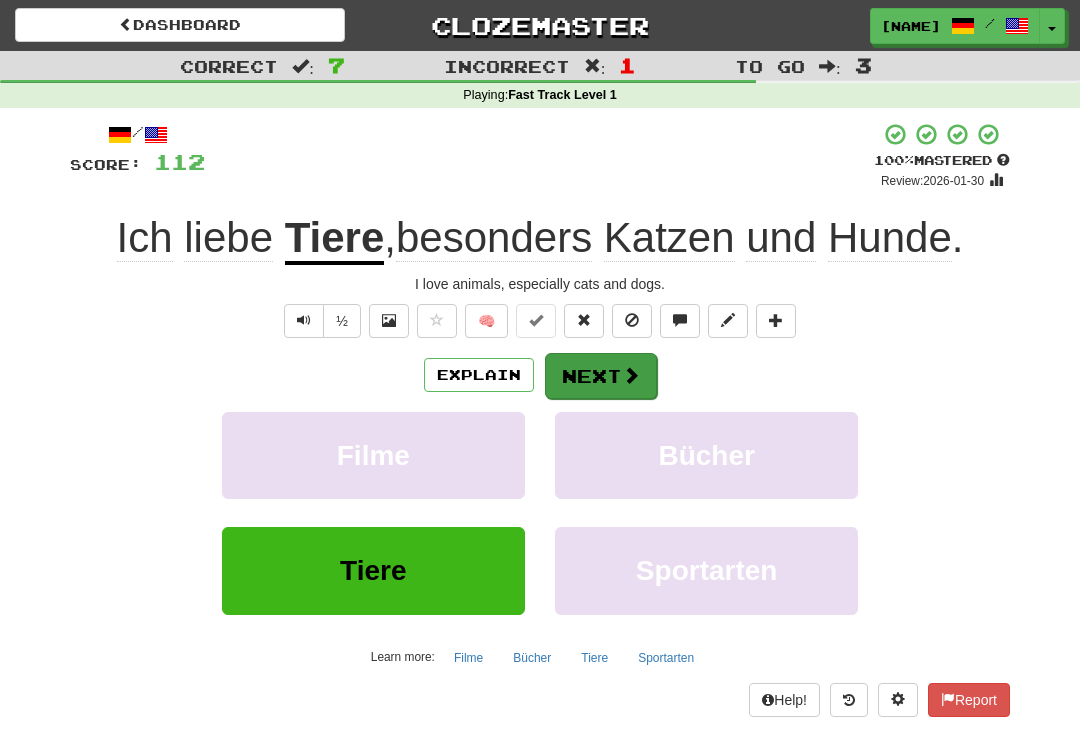 click at bounding box center (631, 375) 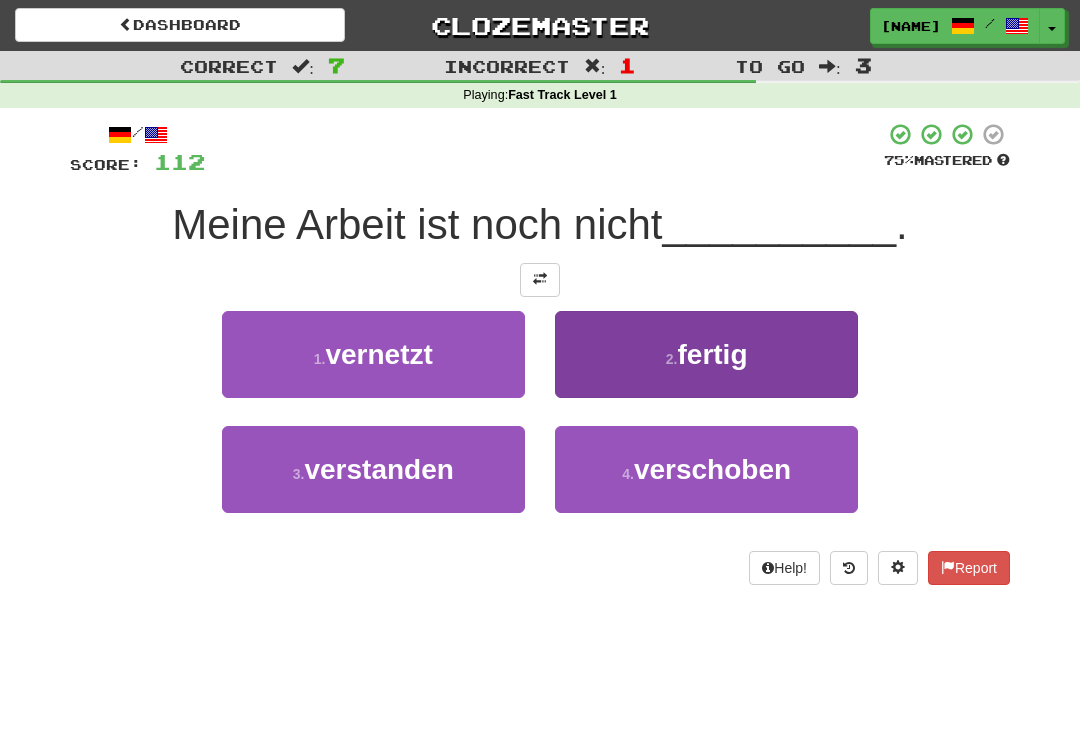 click on "fertig" at bounding box center (712, 354) 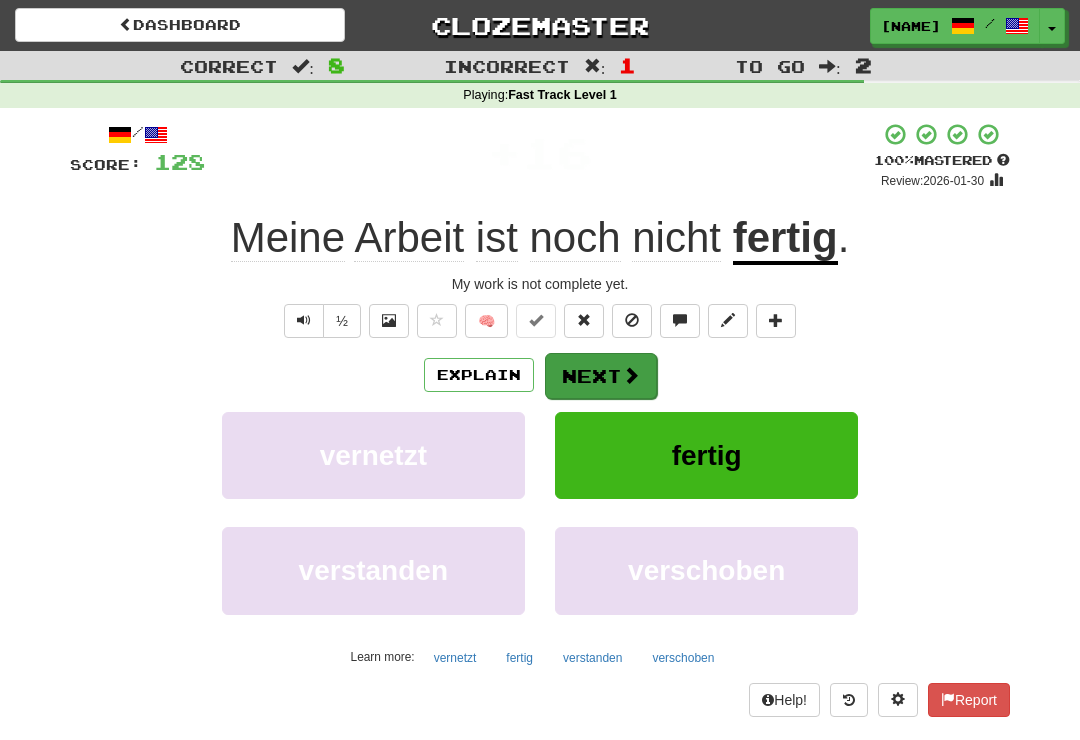 click at bounding box center [631, 375] 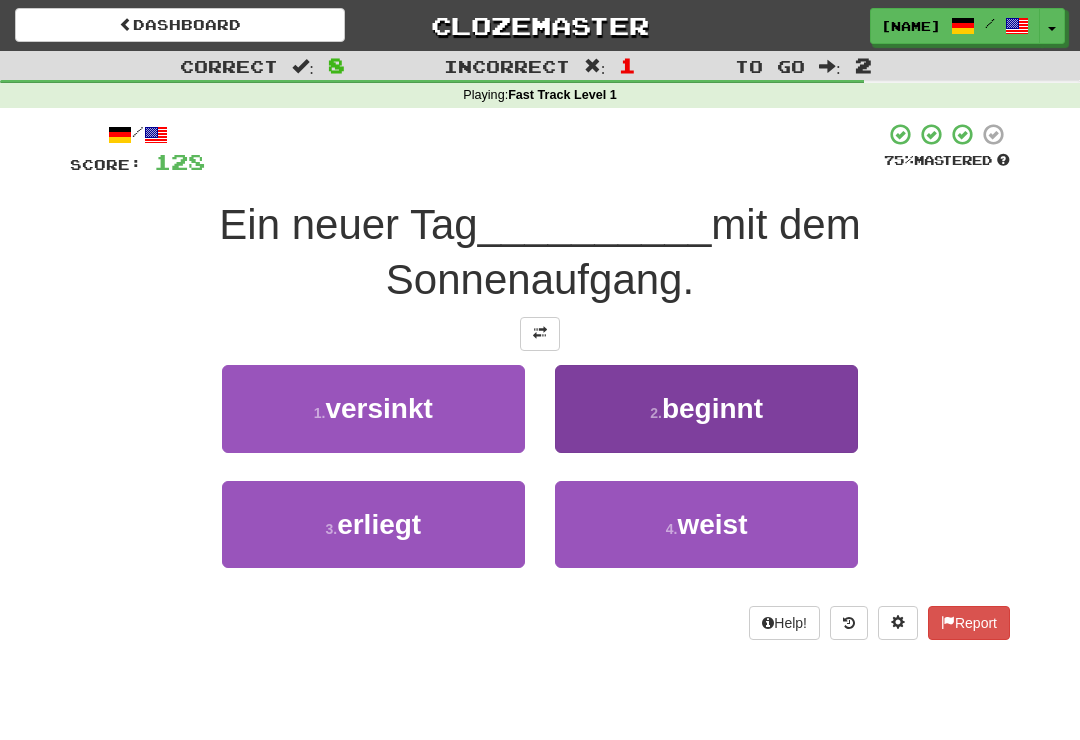 click on "2 .  beginnt" at bounding box center [706, 408] 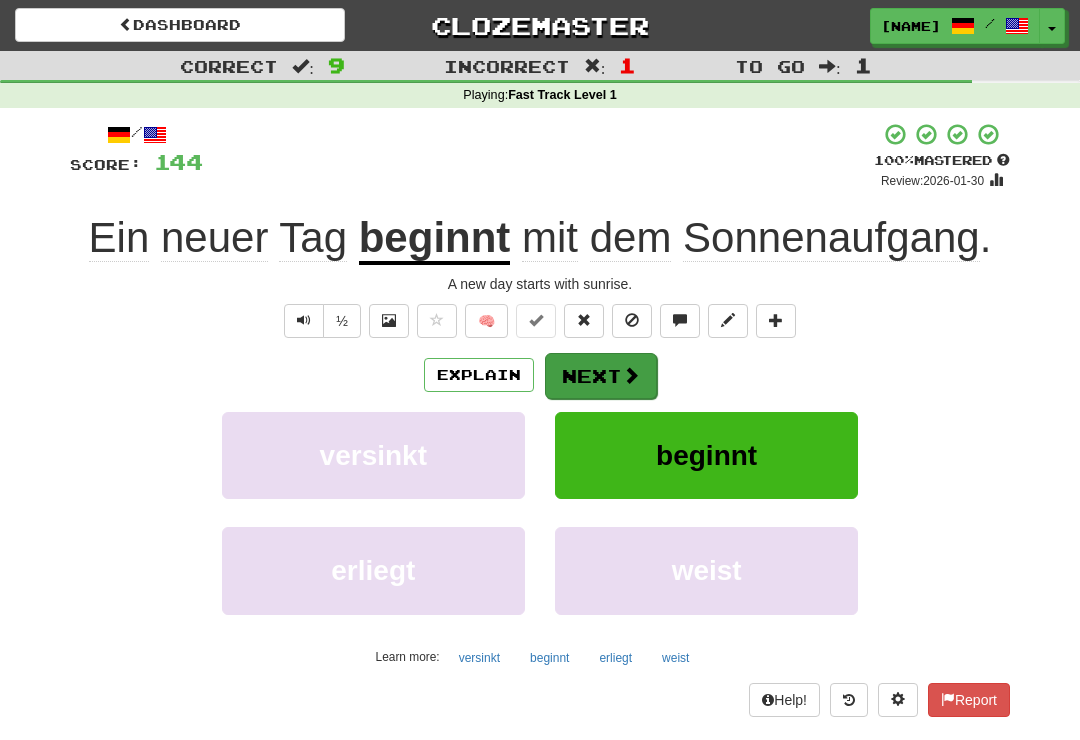 click on "Next" at bounding box center (601, 376) 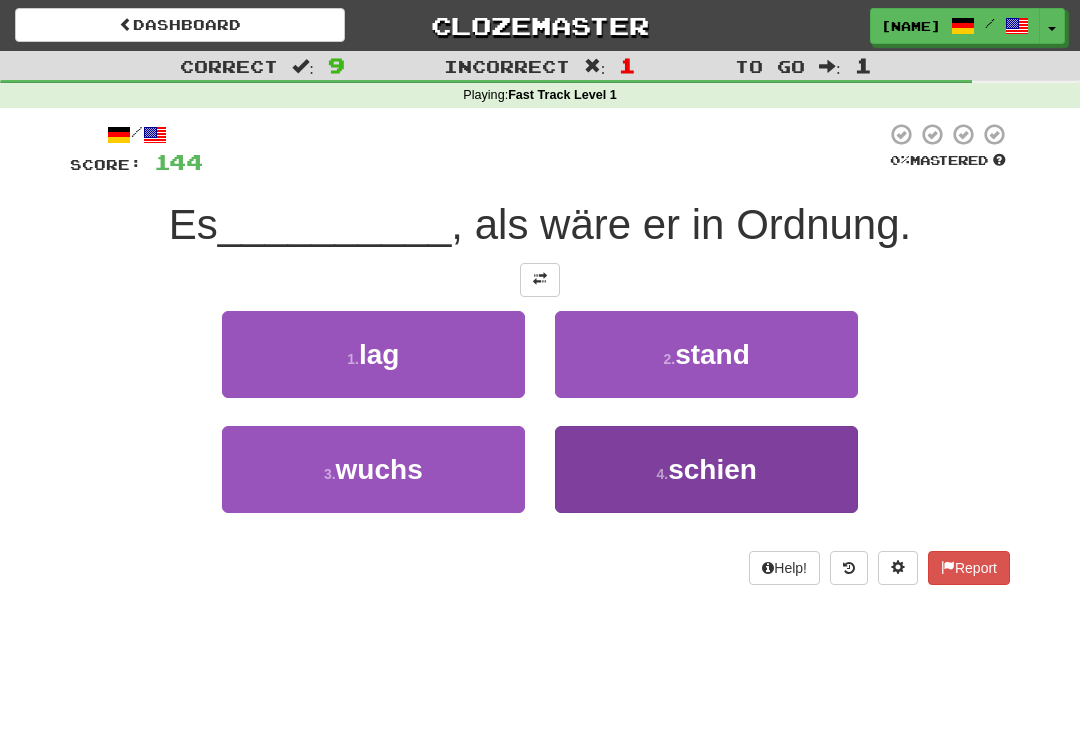 click on "schien" at bounding box center [712, 469] 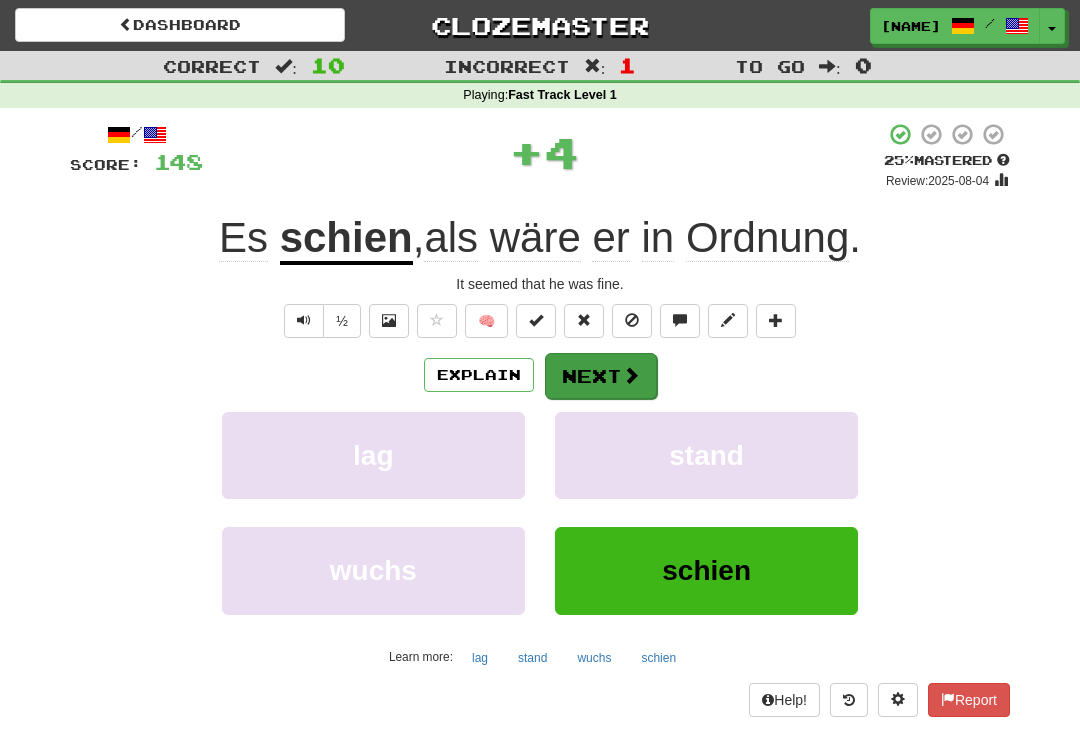 click on "Next" at bounding box center [601, 376] 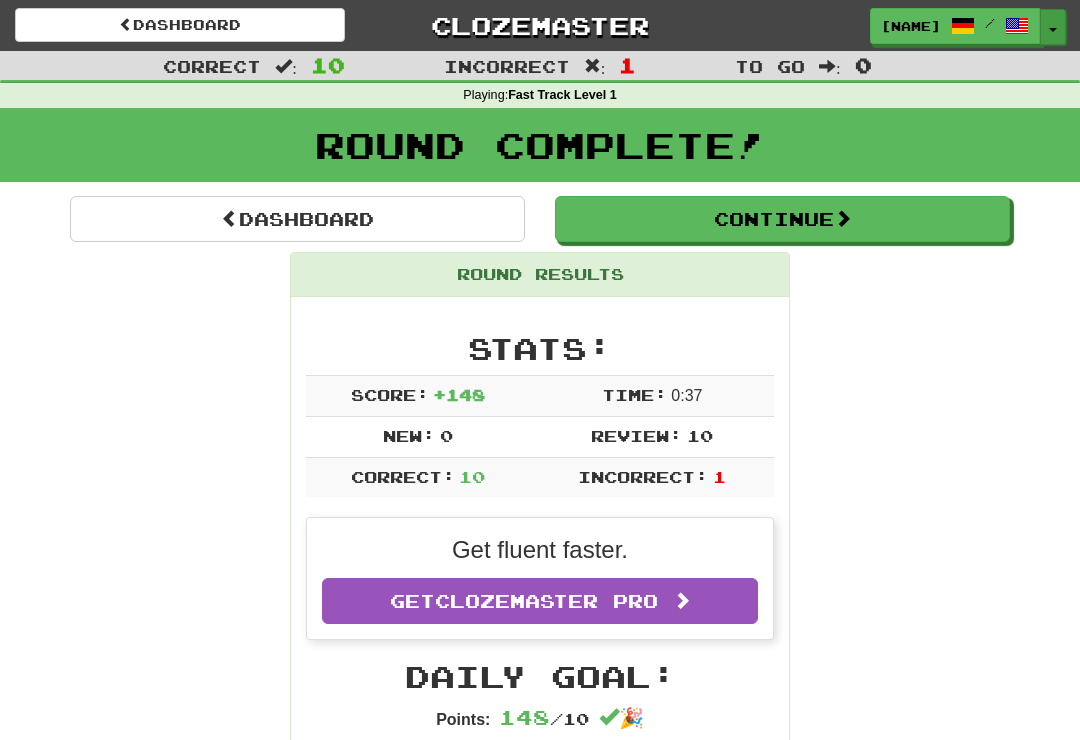 click on "Toggle Dropdown" at bounding box center [1053, 27] 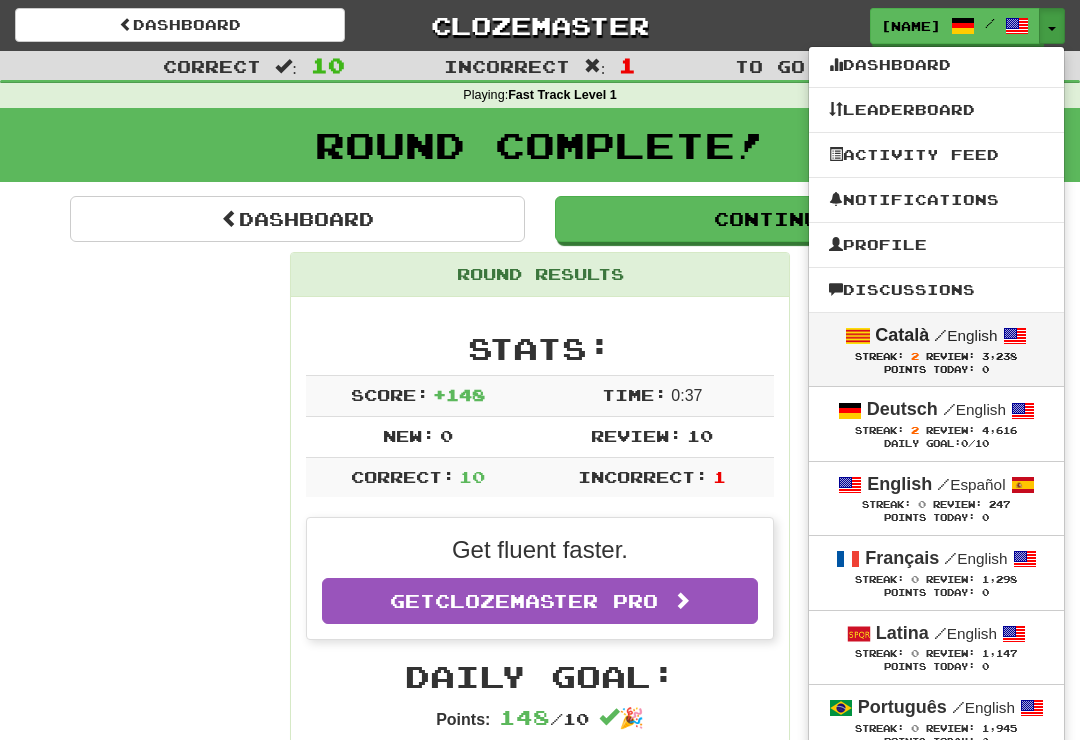 click on "/
English" at bounding box center (965, 335) 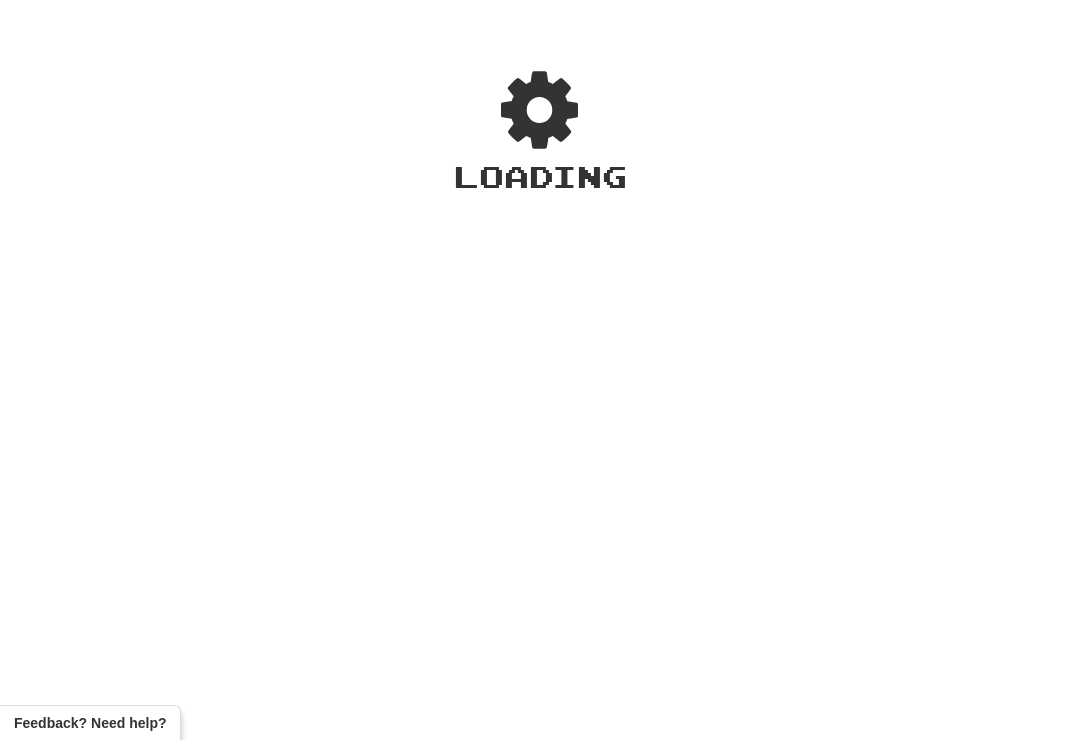 scroll, scrollTop: 0, scrollLeft: 0, axis: both 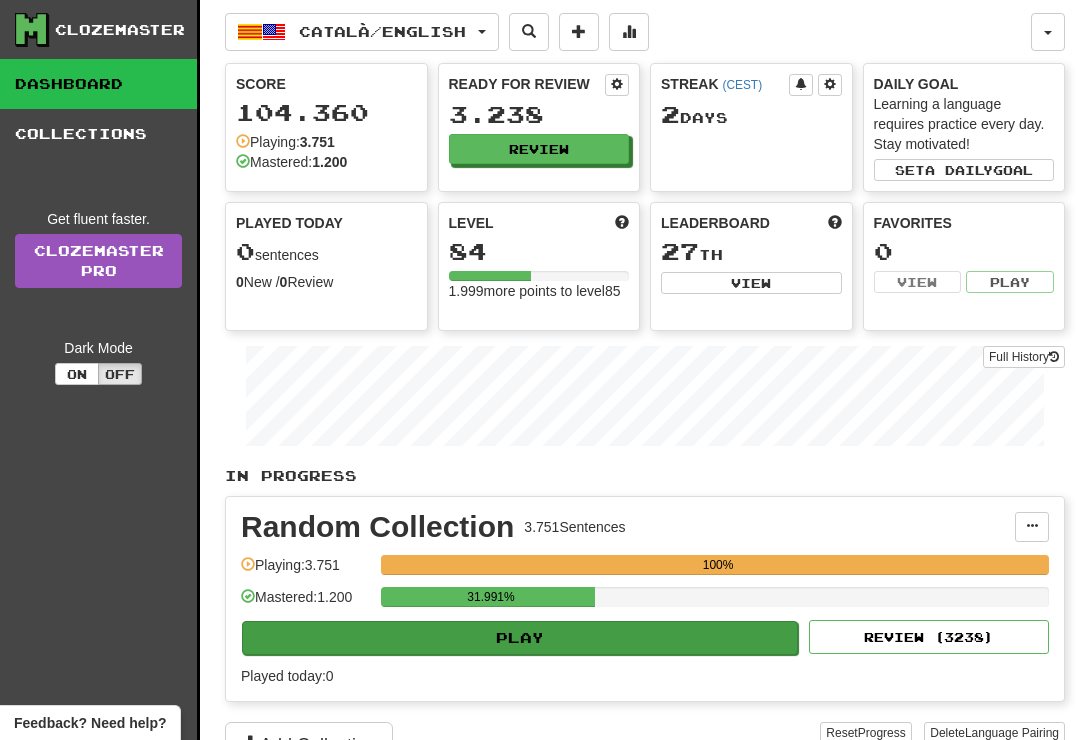 click on "Play" at bounding box center [520, 638] 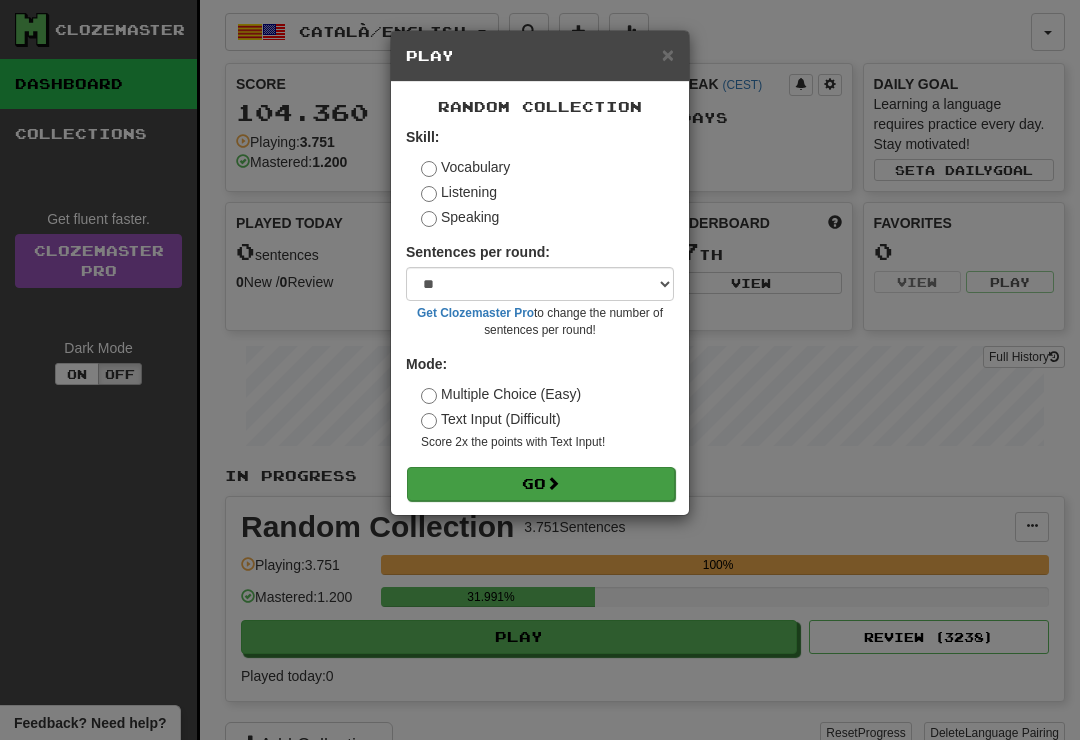 click on "Go" at bounding box center [541, 484] 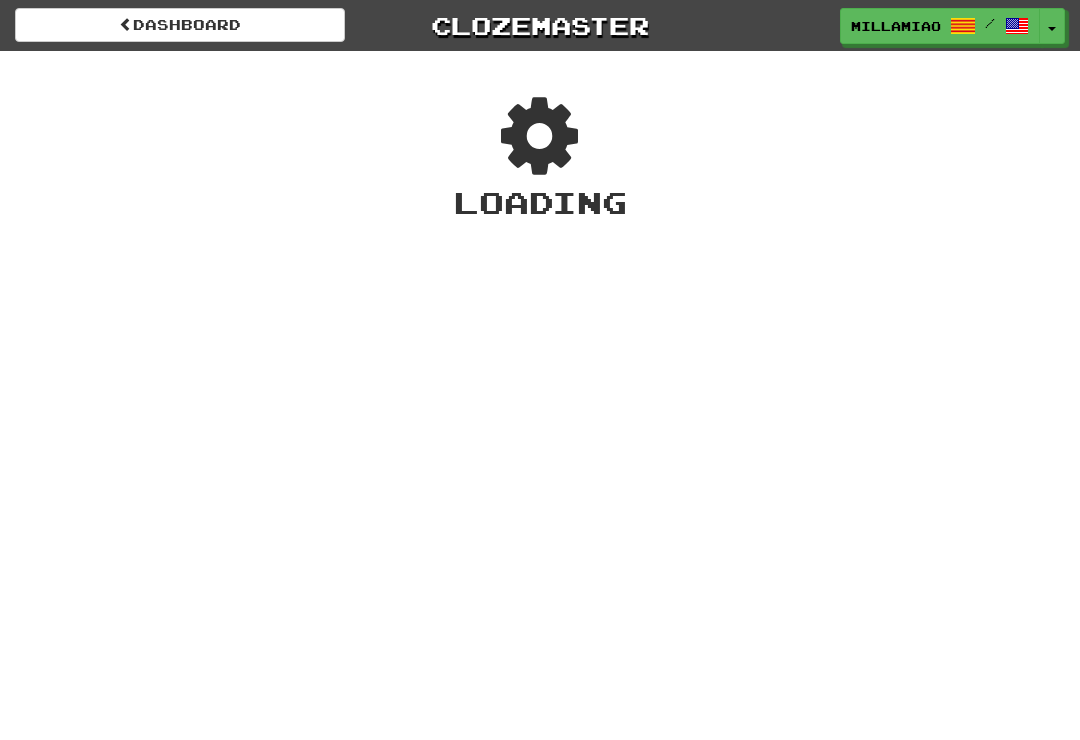 scroll, scrollTop: 0, scrollLeft: 0, axis: both 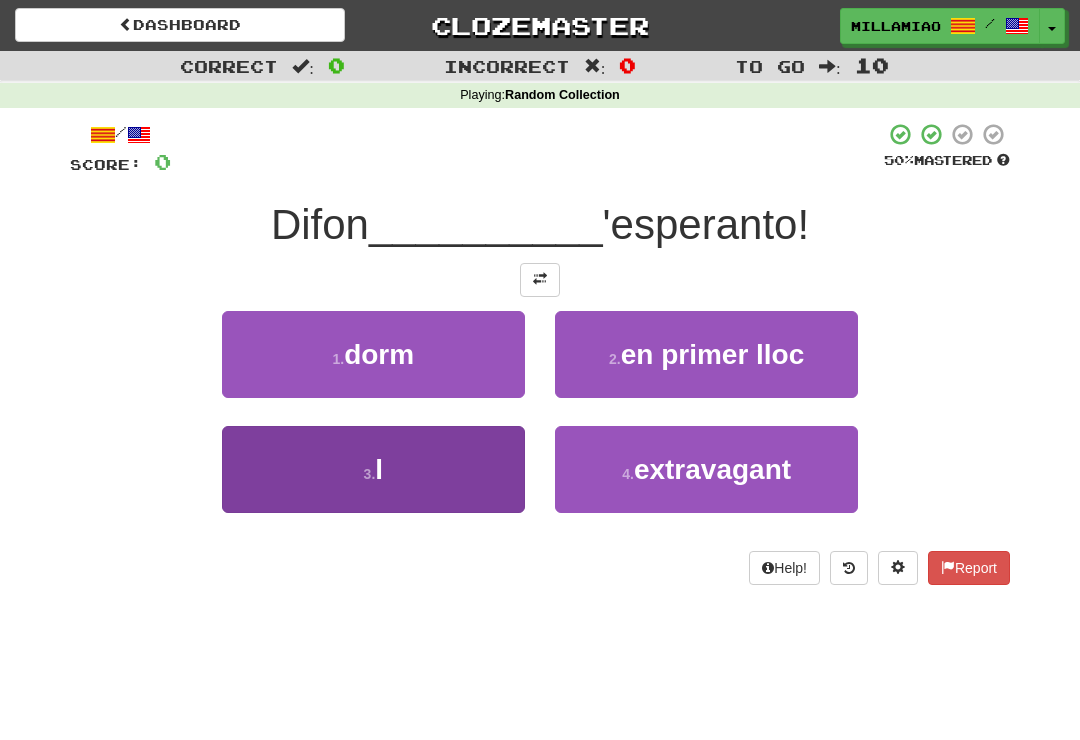 click on "3 .  l" at bounding box center (373, 469) 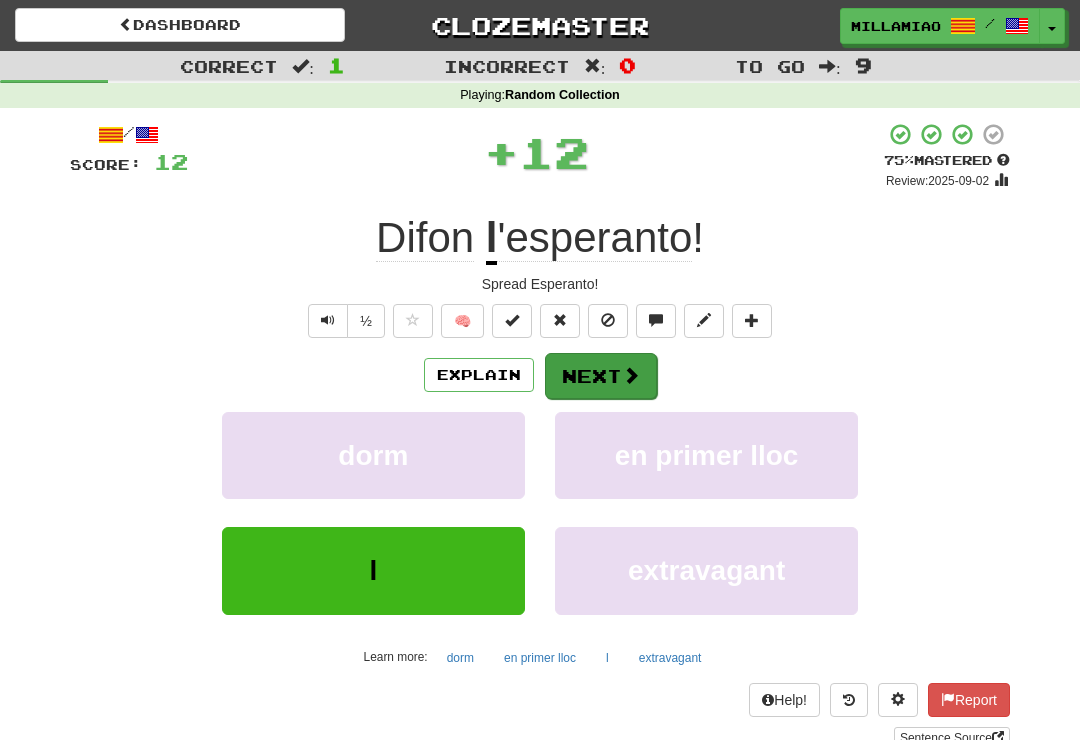 click on "Next" at bounding box center (601, 376) 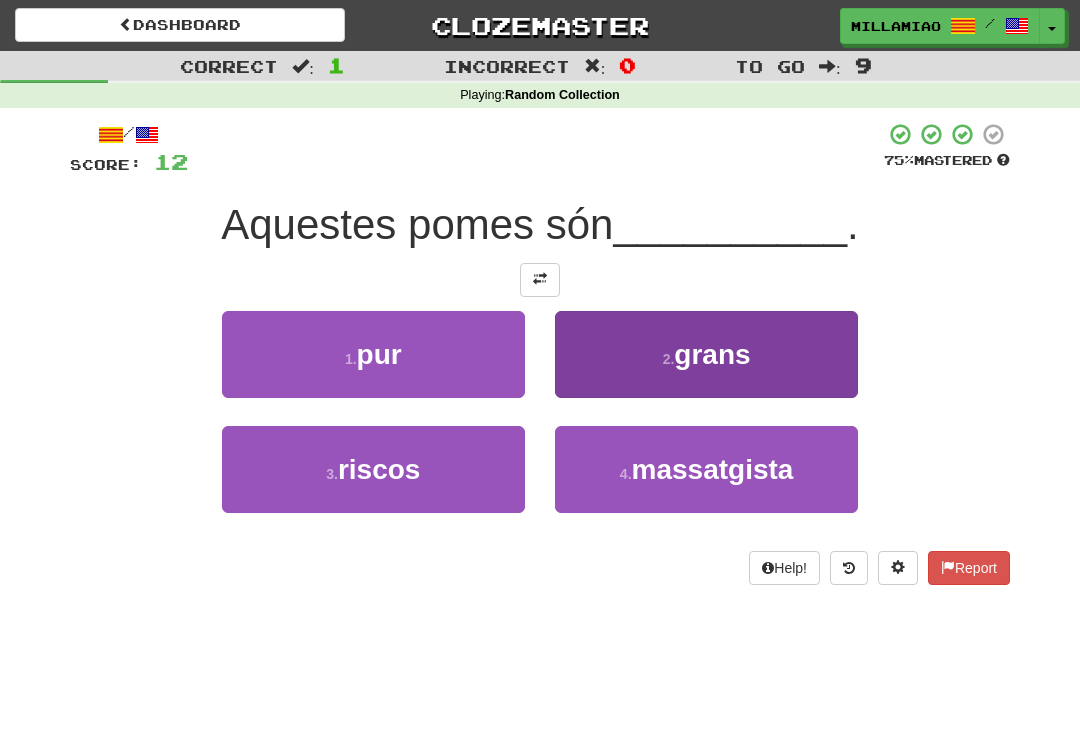 click on "2 .  grans" at bounding box center [706, 354] 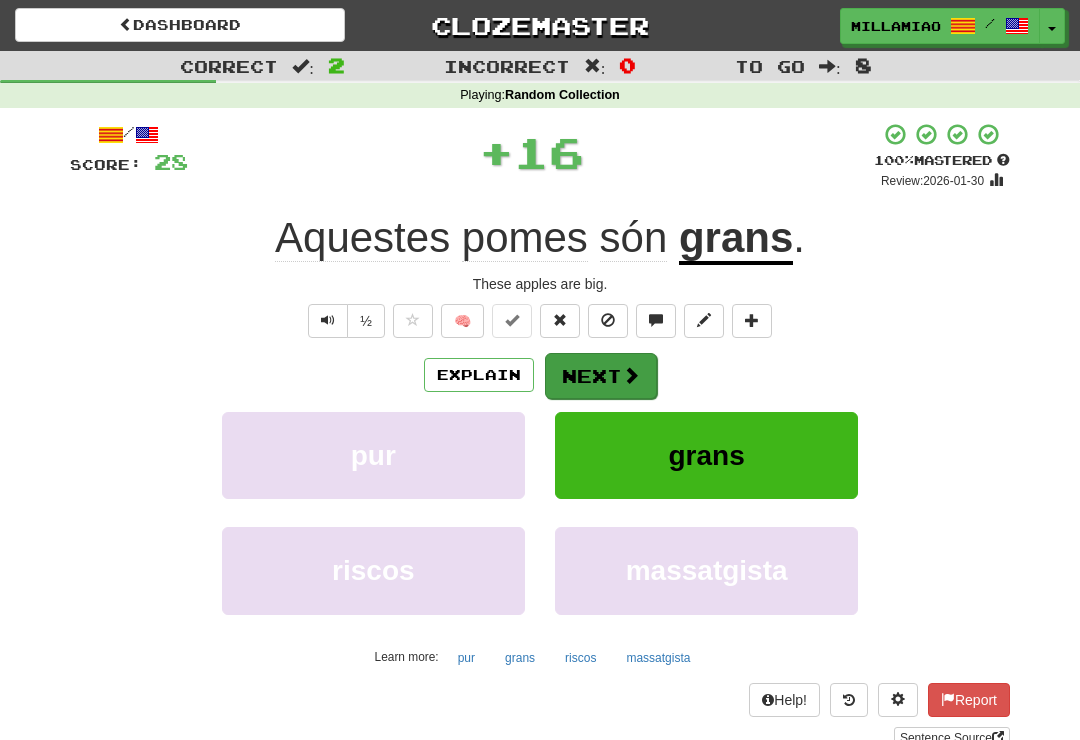 click at bounding box center (631, 375) 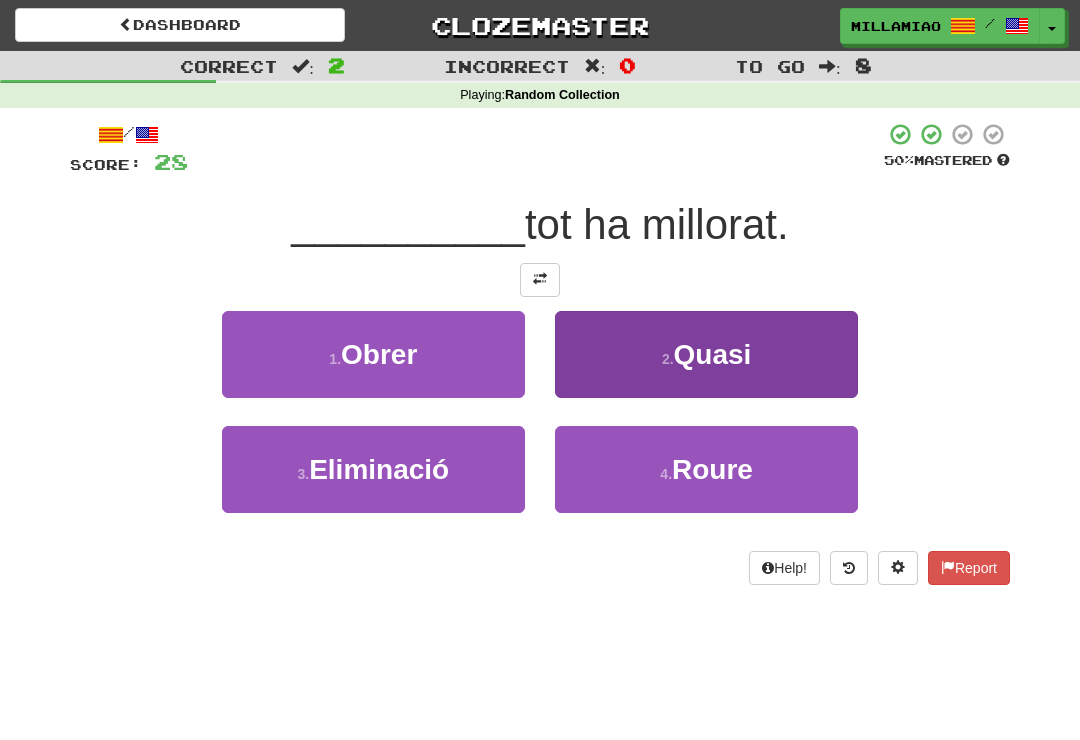 click on "2 .  Quasi" at bounding box center (706, 354) 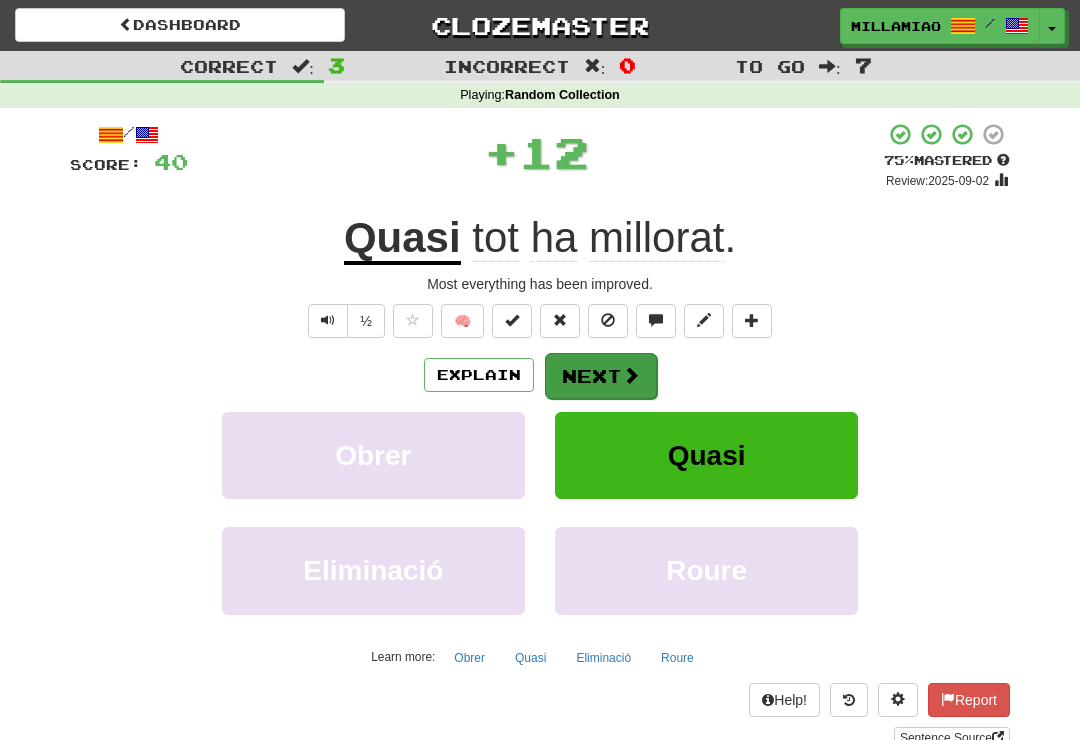 click at bounding box center (631, 375) 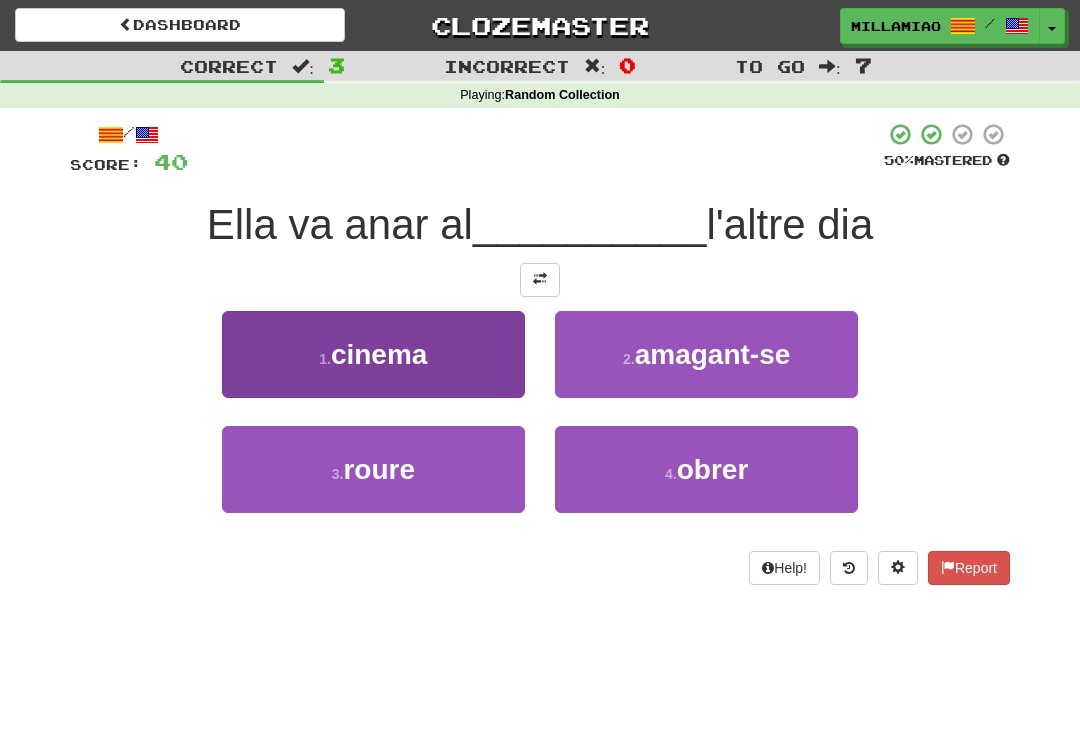 click on "1 .  cinema" at bounding box center (373, 354) 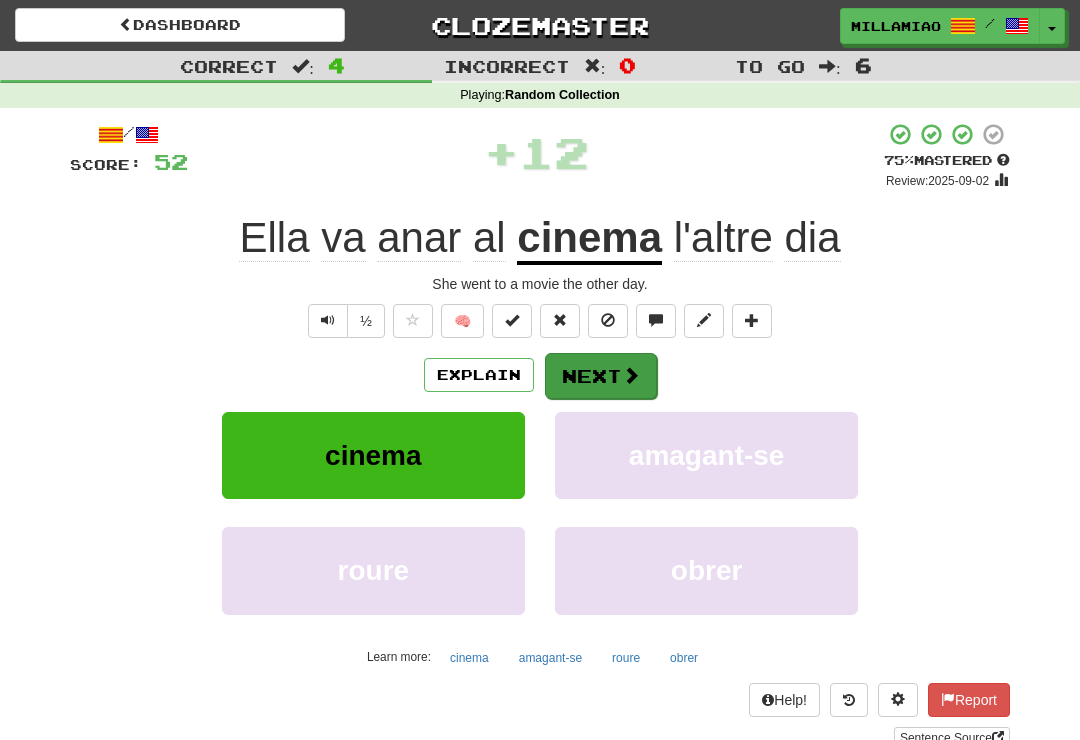 click on "Next" at bounding box center [601, 376] 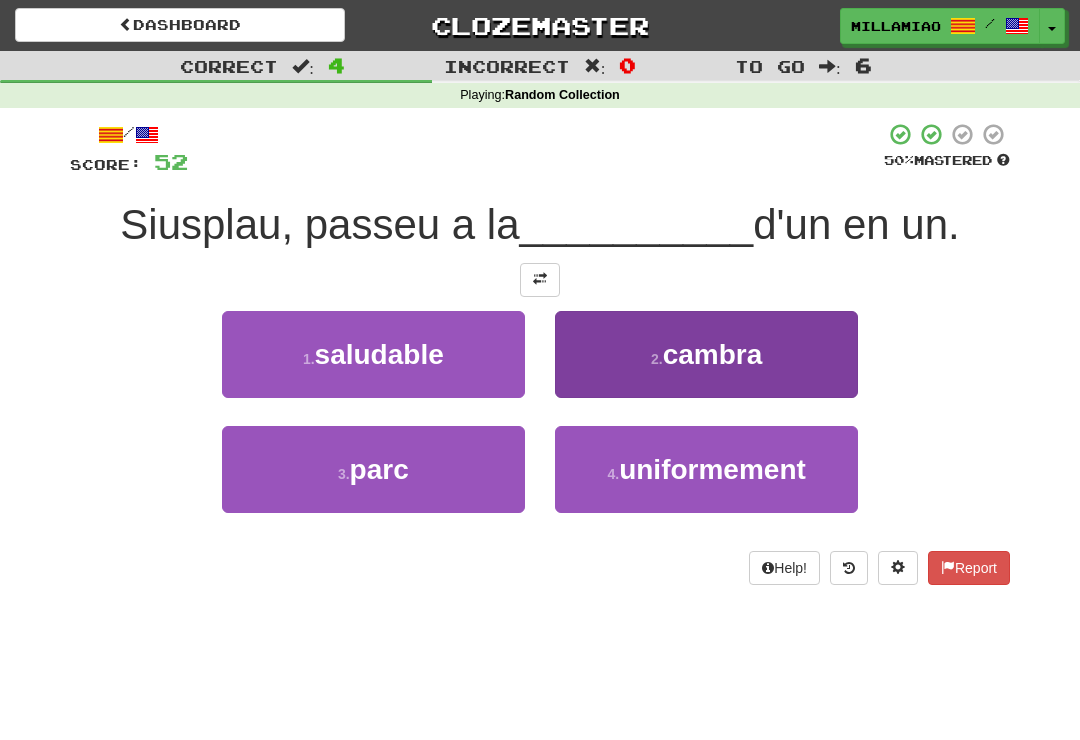 click on "2 .  cambra" at bounding box center (706, 354) 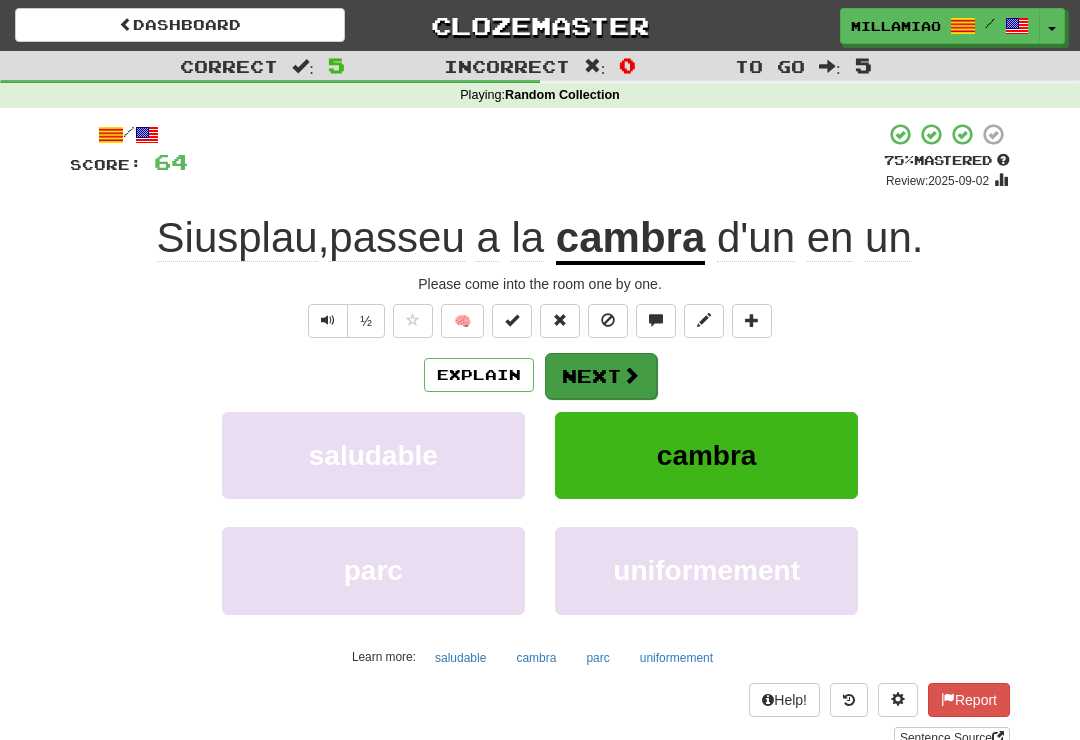 click at bounding box center (631, 375) 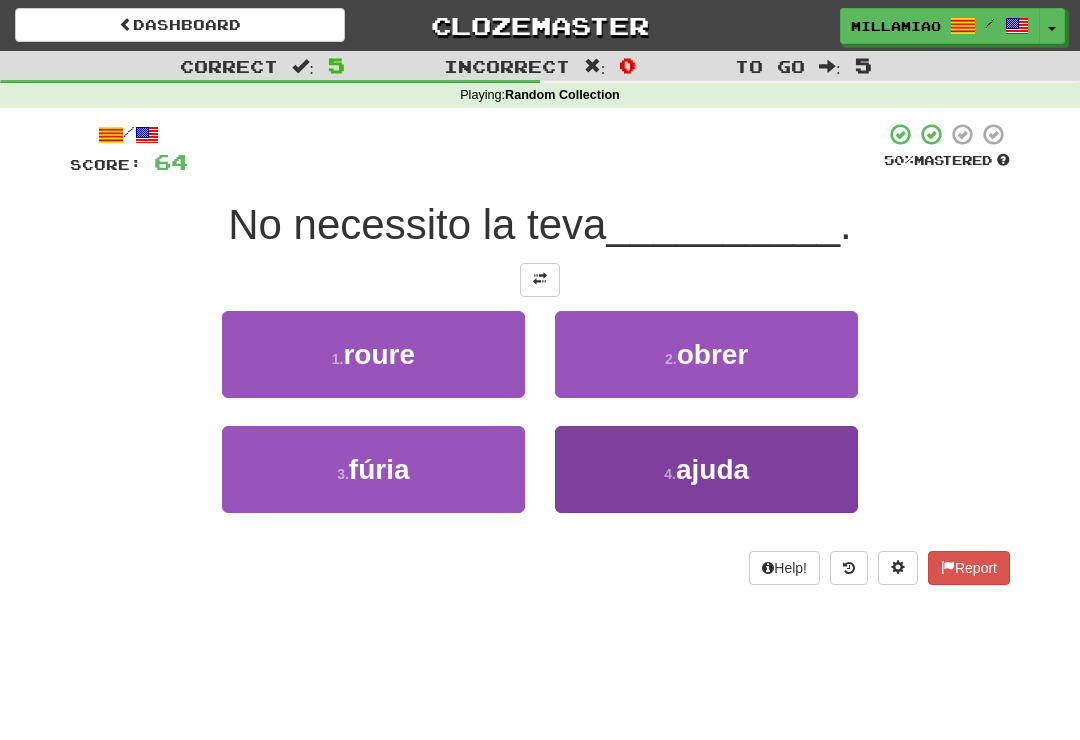 click on "ajuda" at bounding box center [712, 469] 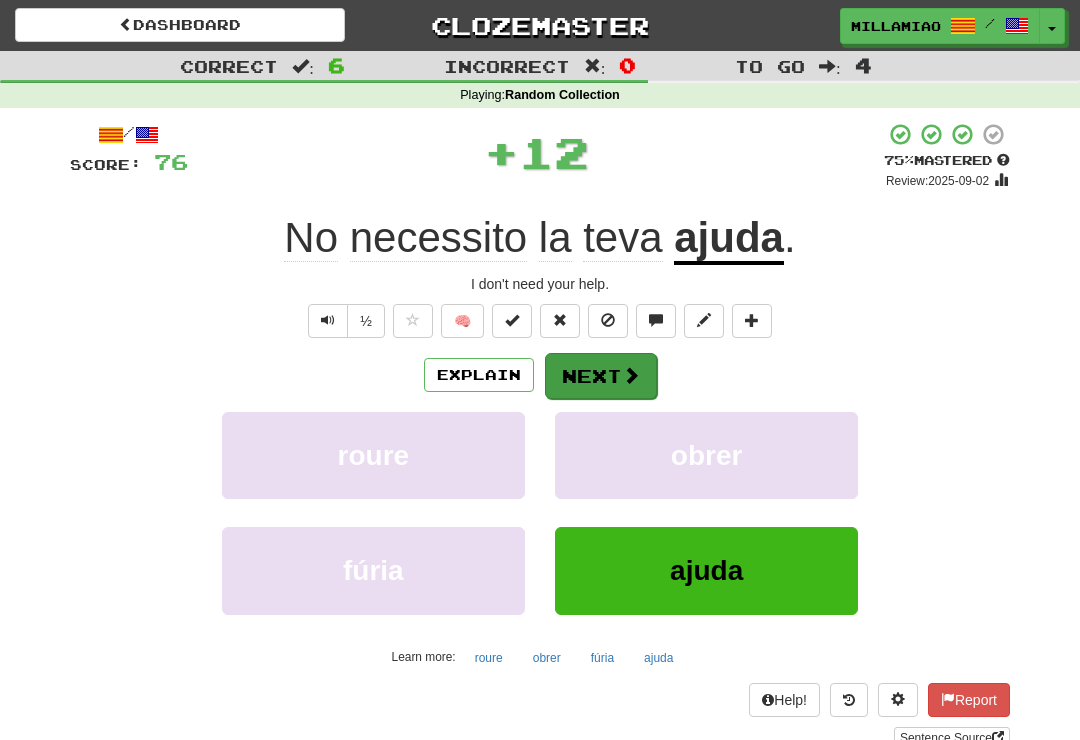 click at bounding box center [631, 375] 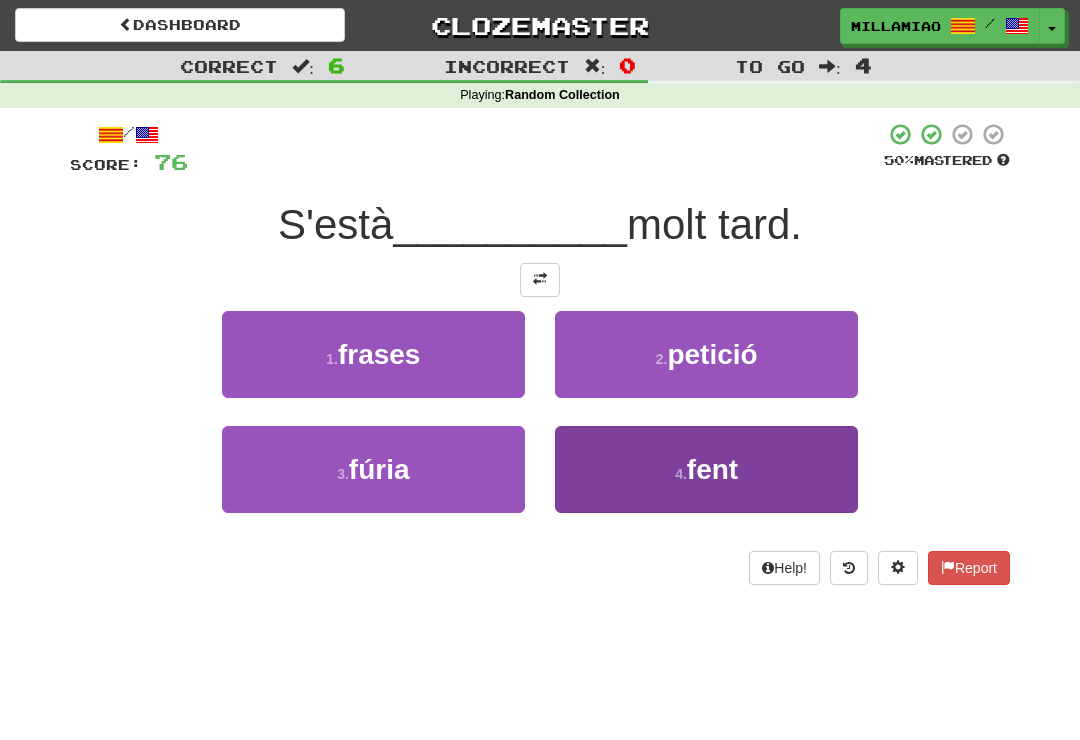 click on "4 .  fent" at bounding box center [706, 469] 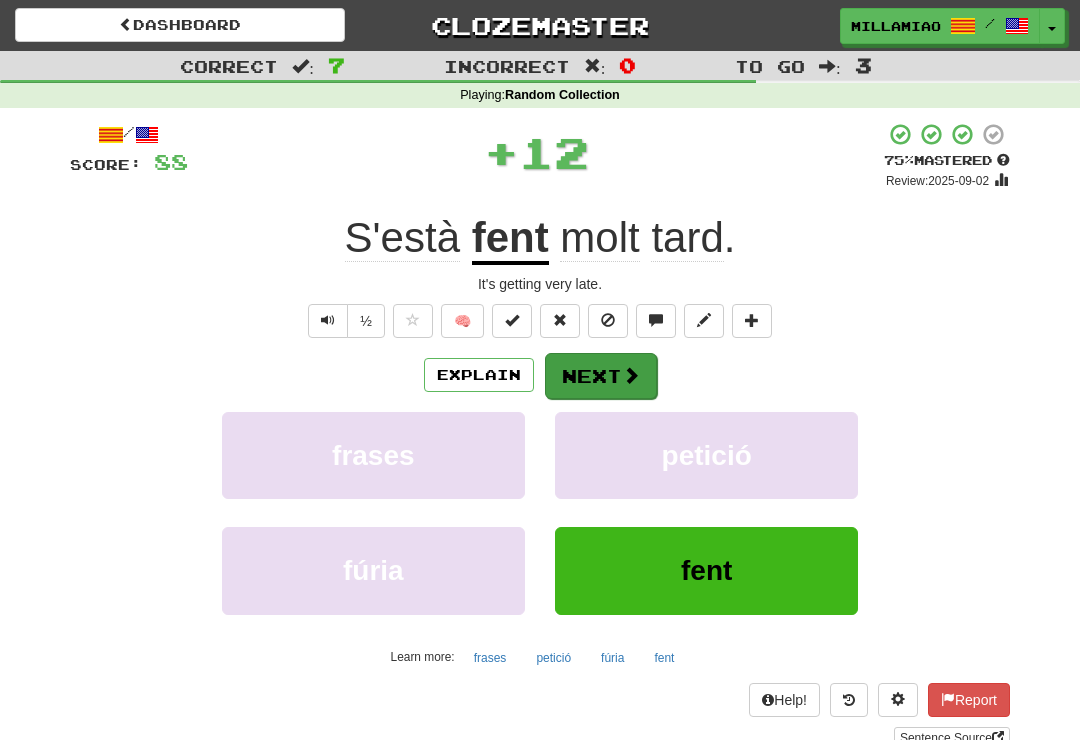 click at bounding box center (631, 375) 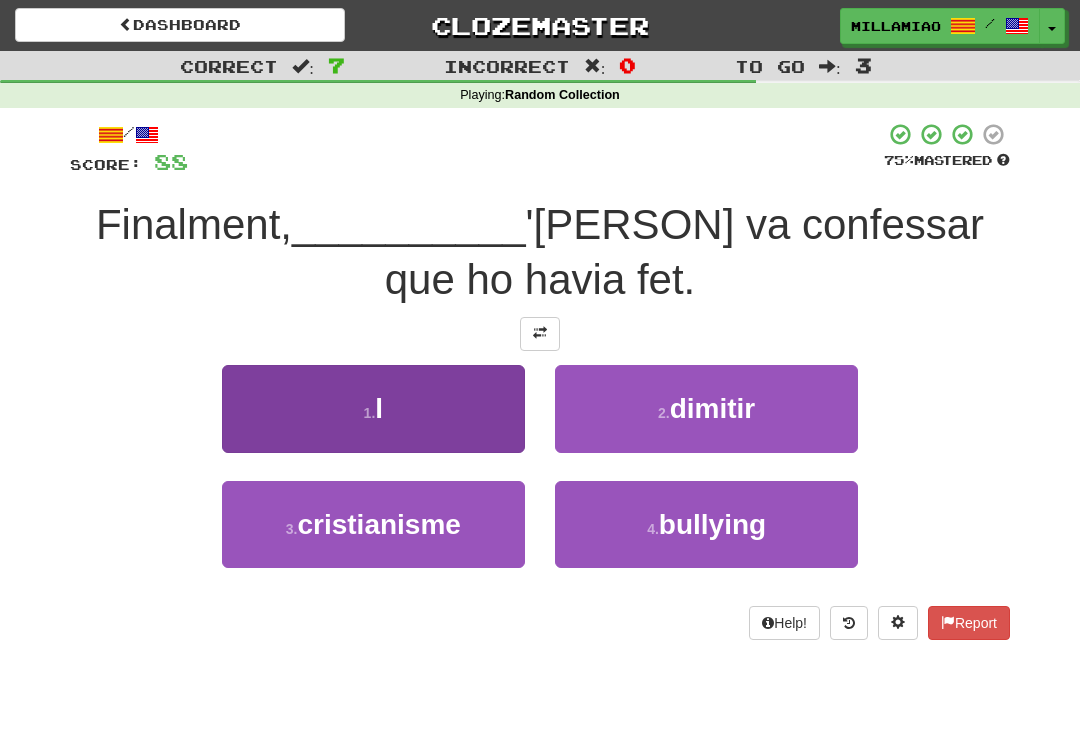click on "1 .  l" at bounding box center [373, 408] 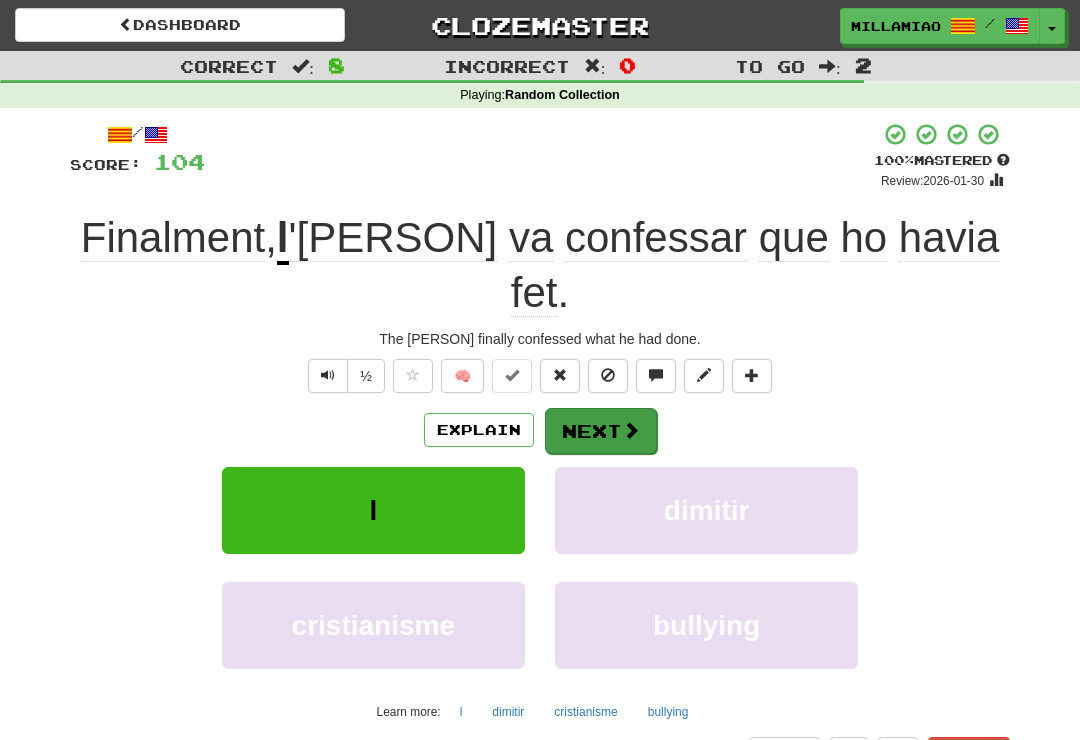 click on "Next" at bounding box center (601, 431) 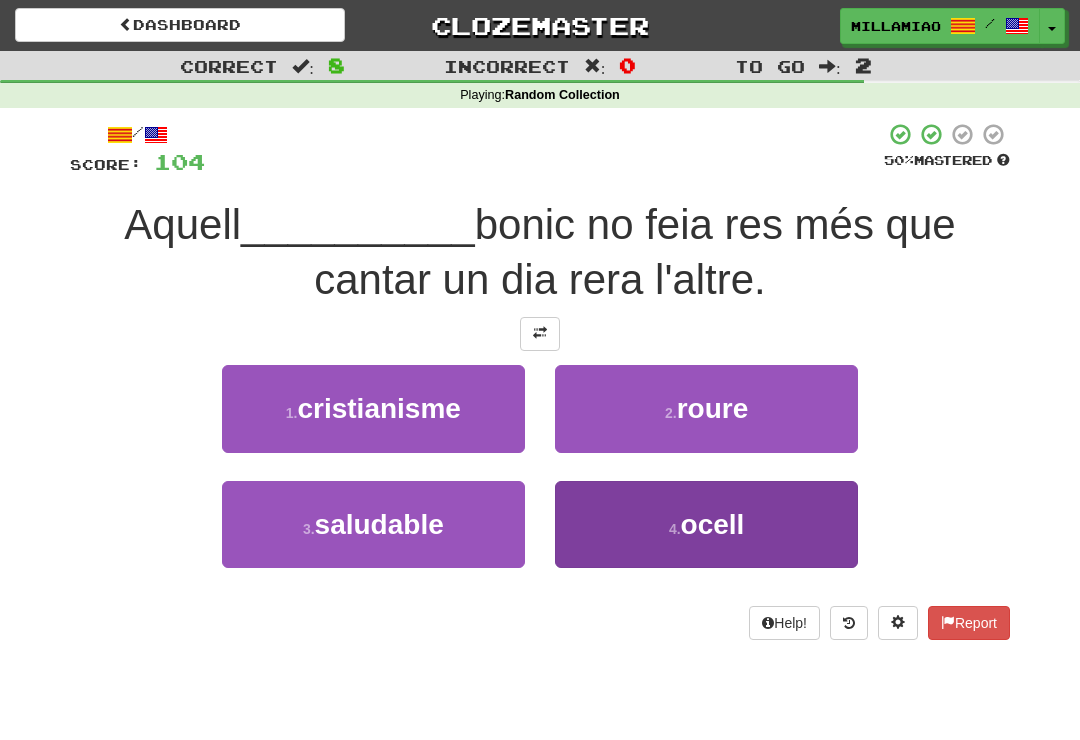 click on "ocell" at bounding box center [713, 524] 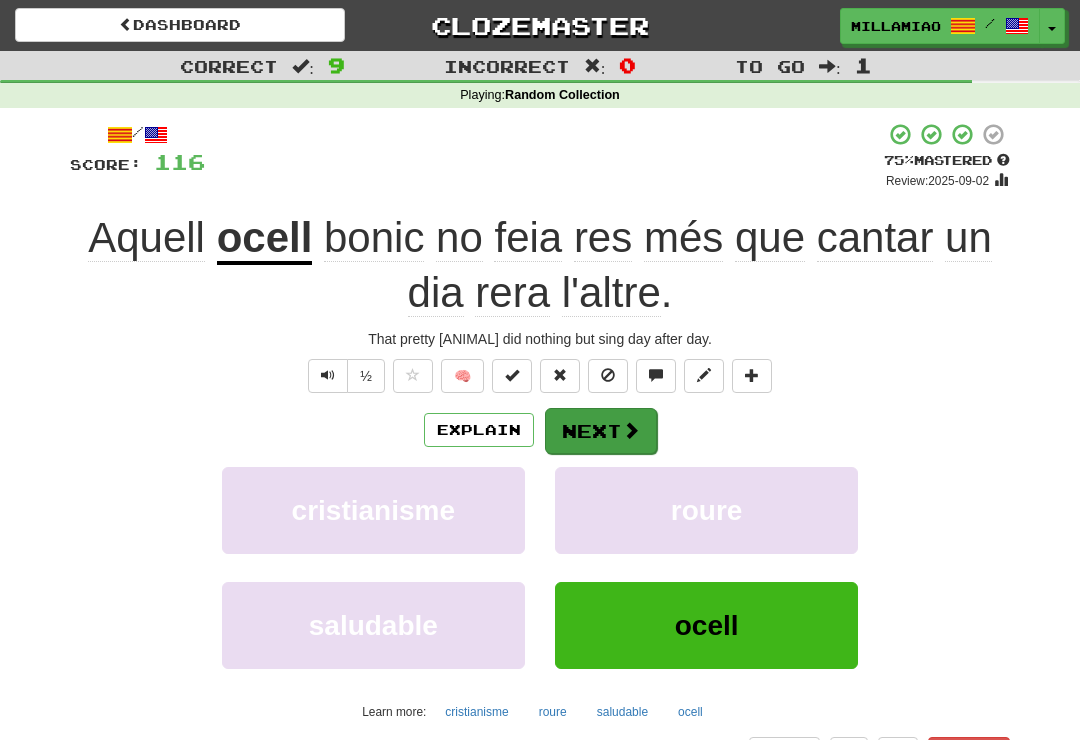 click at bounding box center [631, 430] 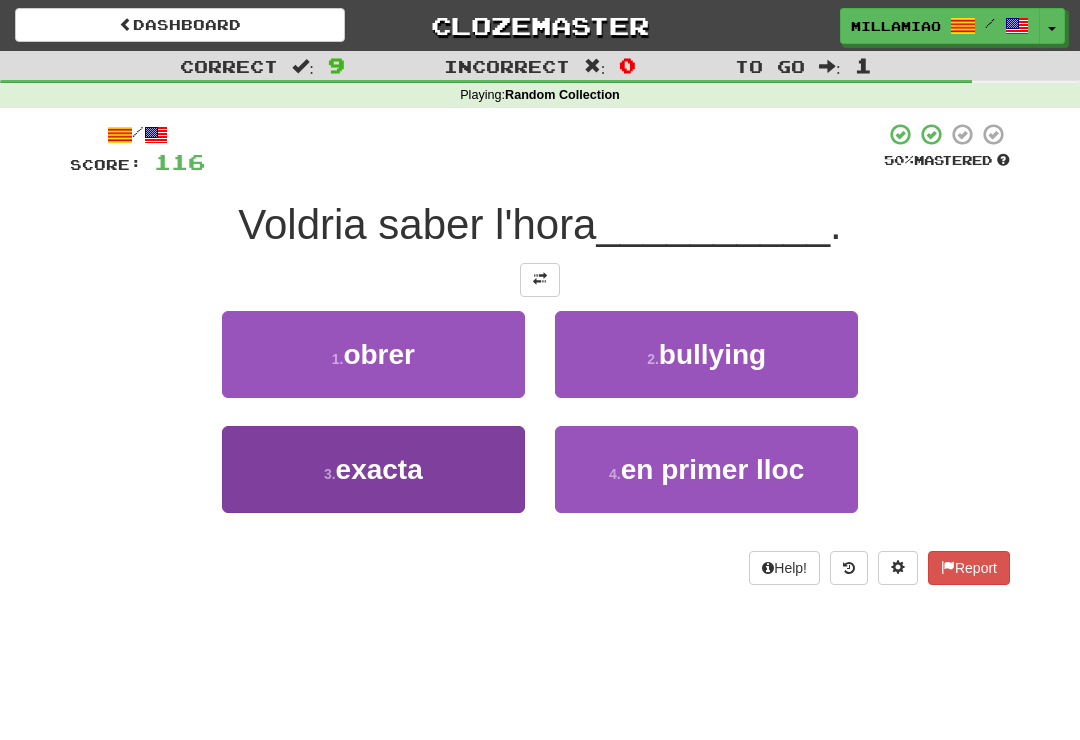 click on "3 .  exacta" at bounding box center (373, 469) 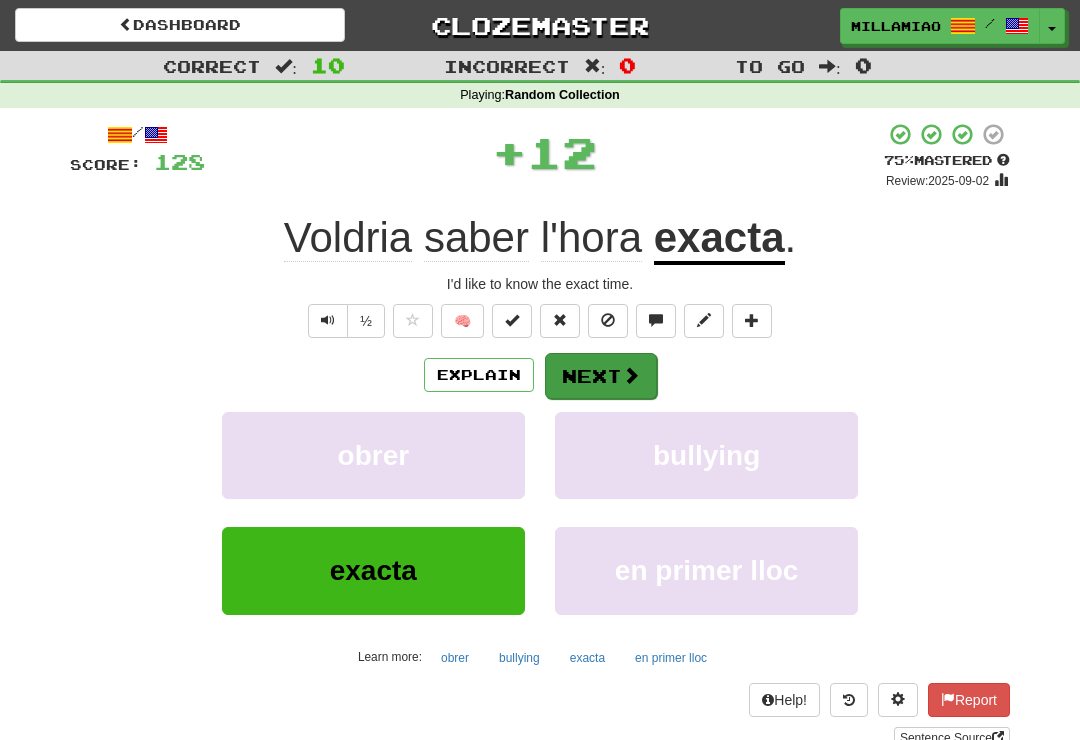 click on "Next" at bounding box center (601, 376) 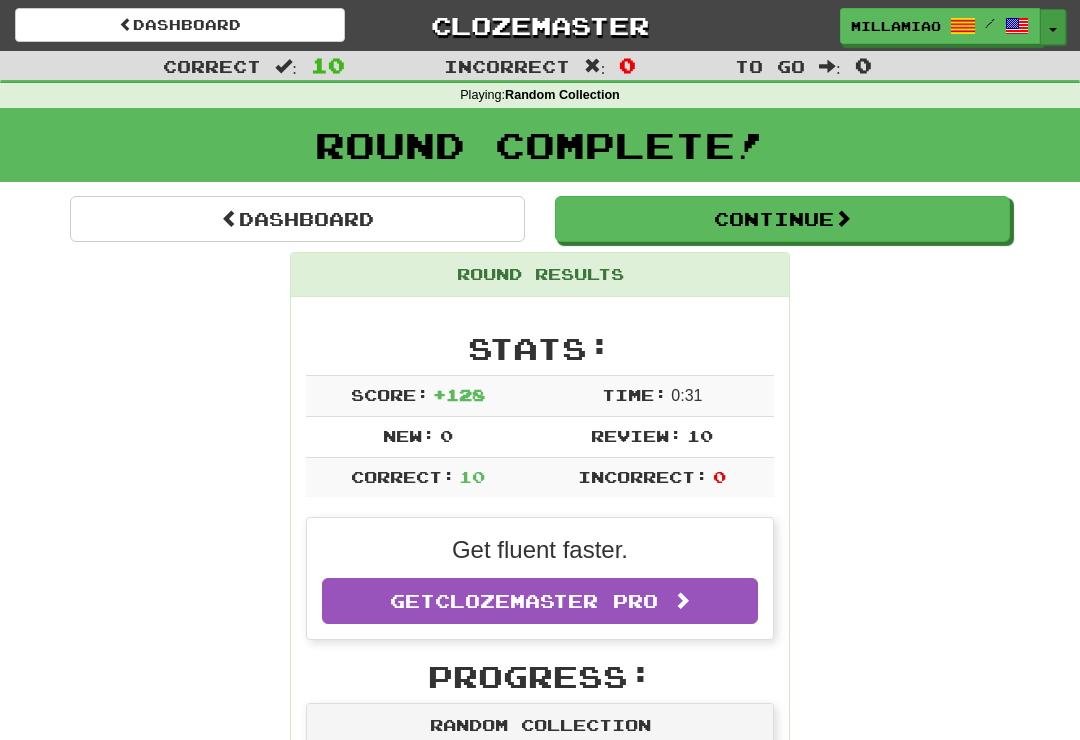 click on "Toggle Dropdown" at bounding box center [1053, 27] 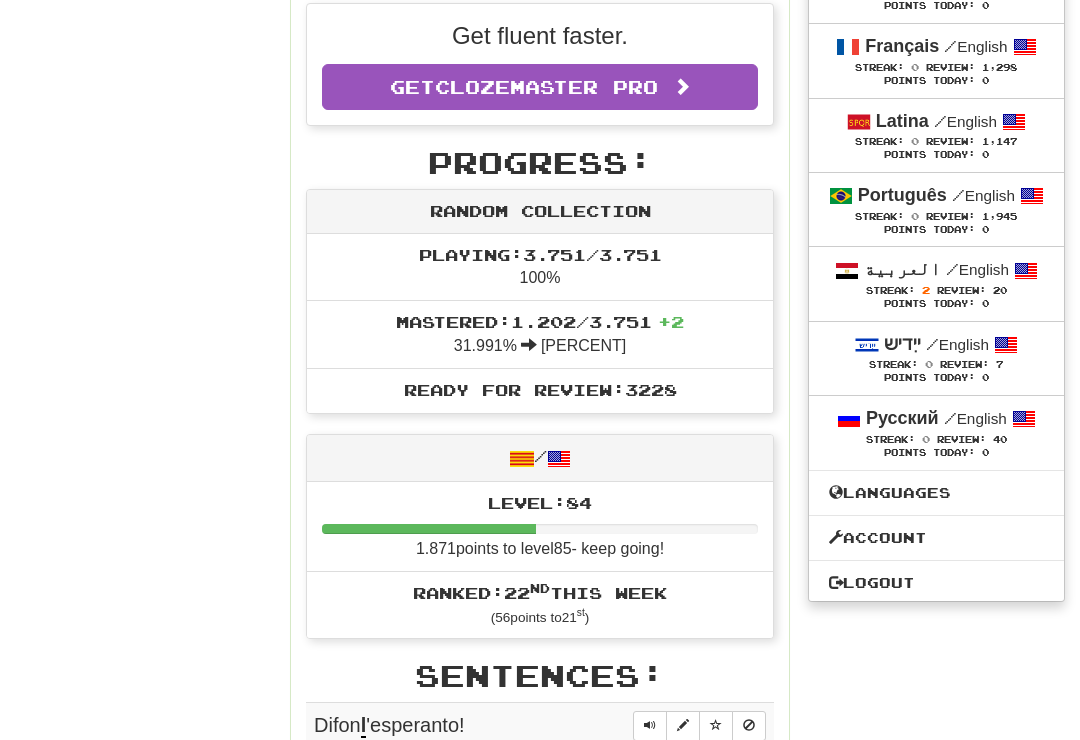 scroll, scrollTop: 525, scrollLeft: 0, axis: vertical 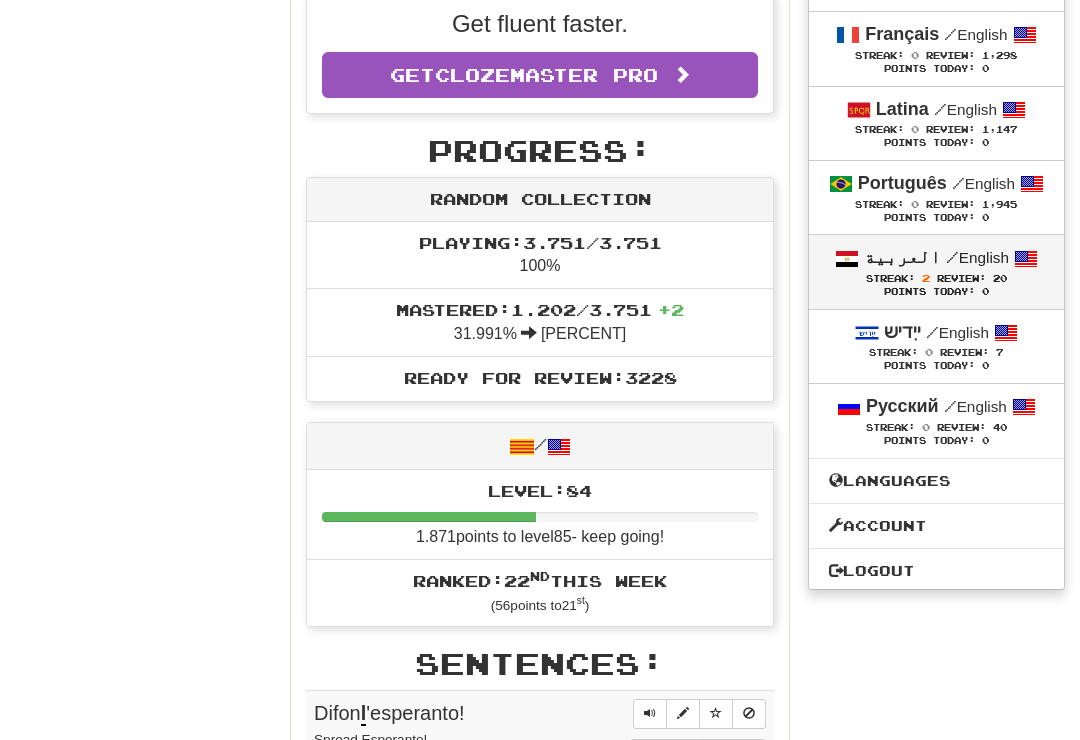 click on "/
English" at bounding box center [977, 258] 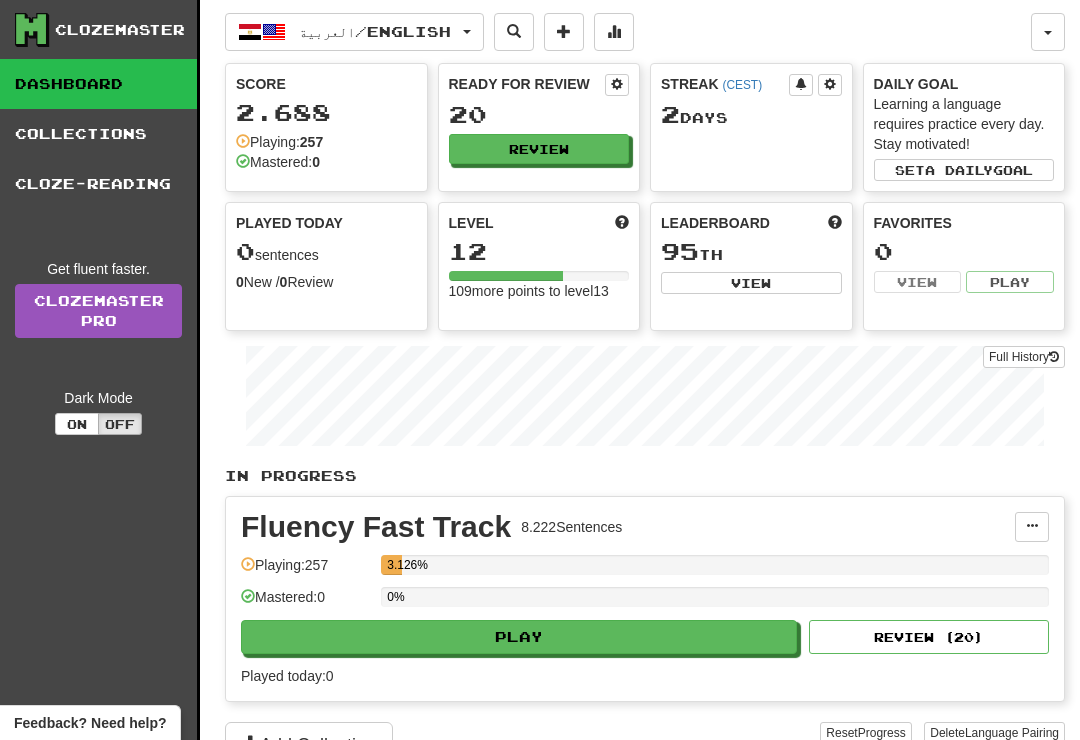 scroll, scrollTop: 0, scrollLeft: 0, axis: both 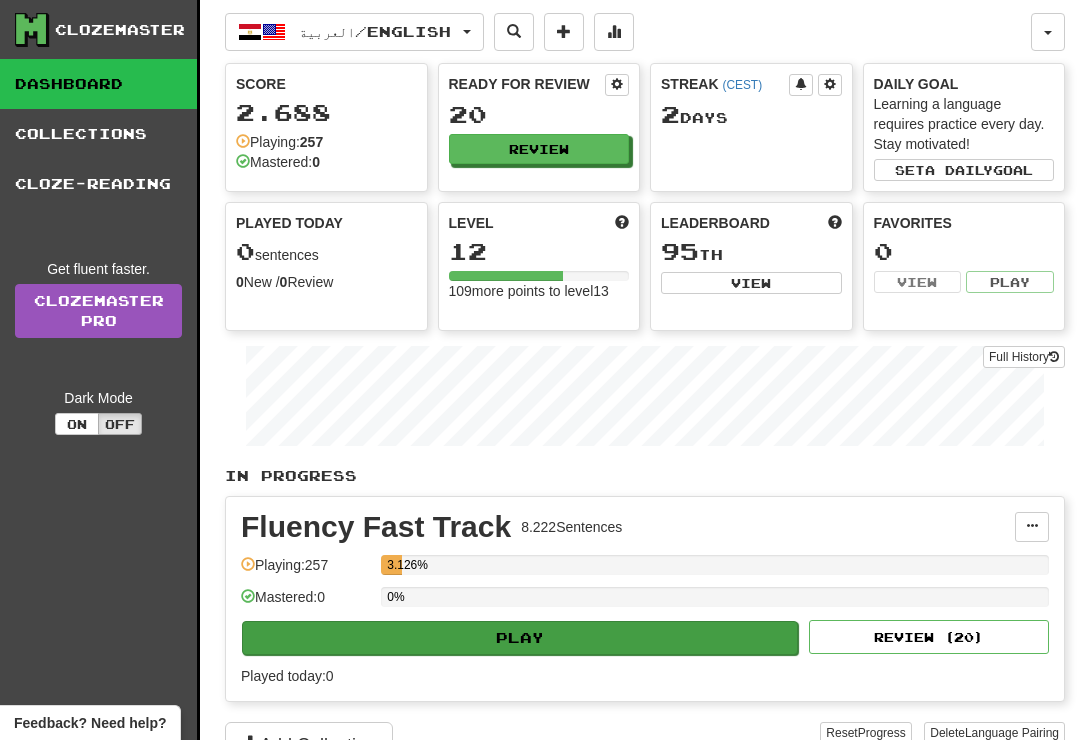 click on "Play" at bounding box center [520, 638] 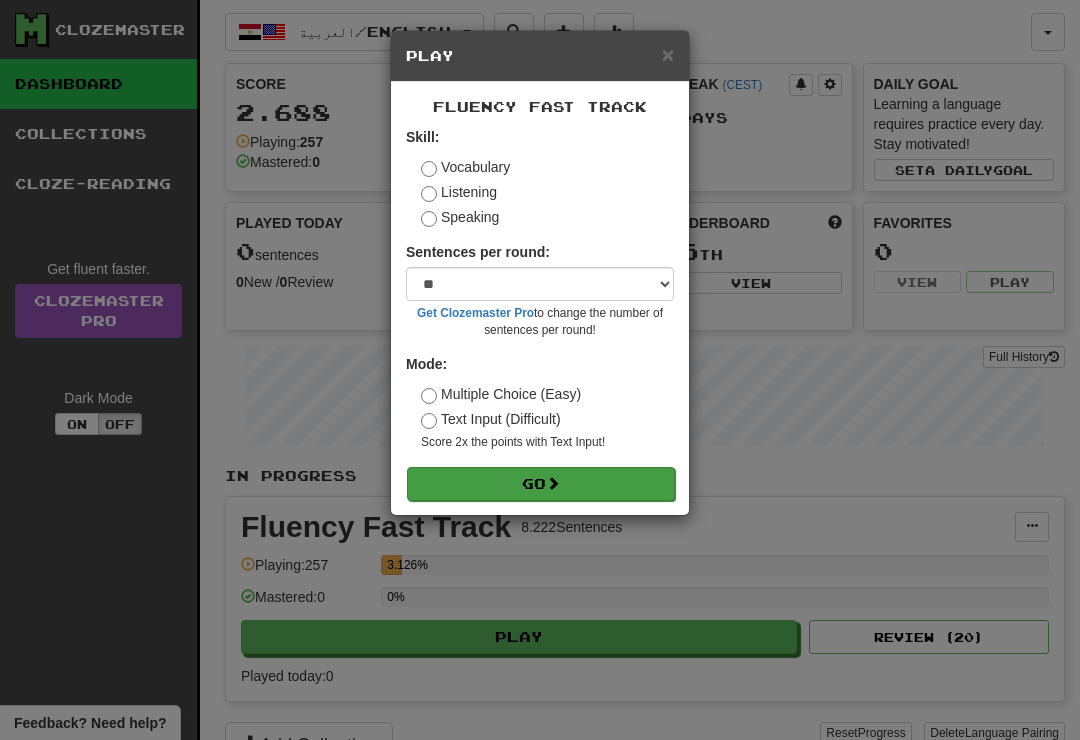 click on "Go" at bounding box center (541, 484) 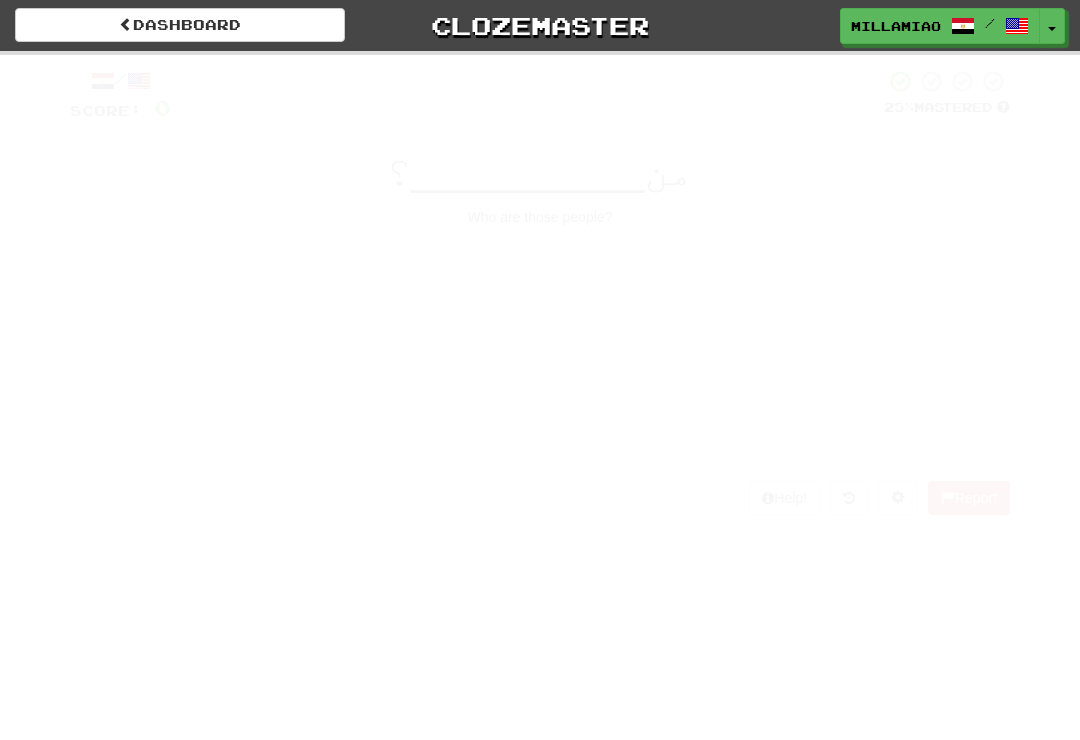 scroll, scrollTop: 0, scrollLeft: 0, axis: both 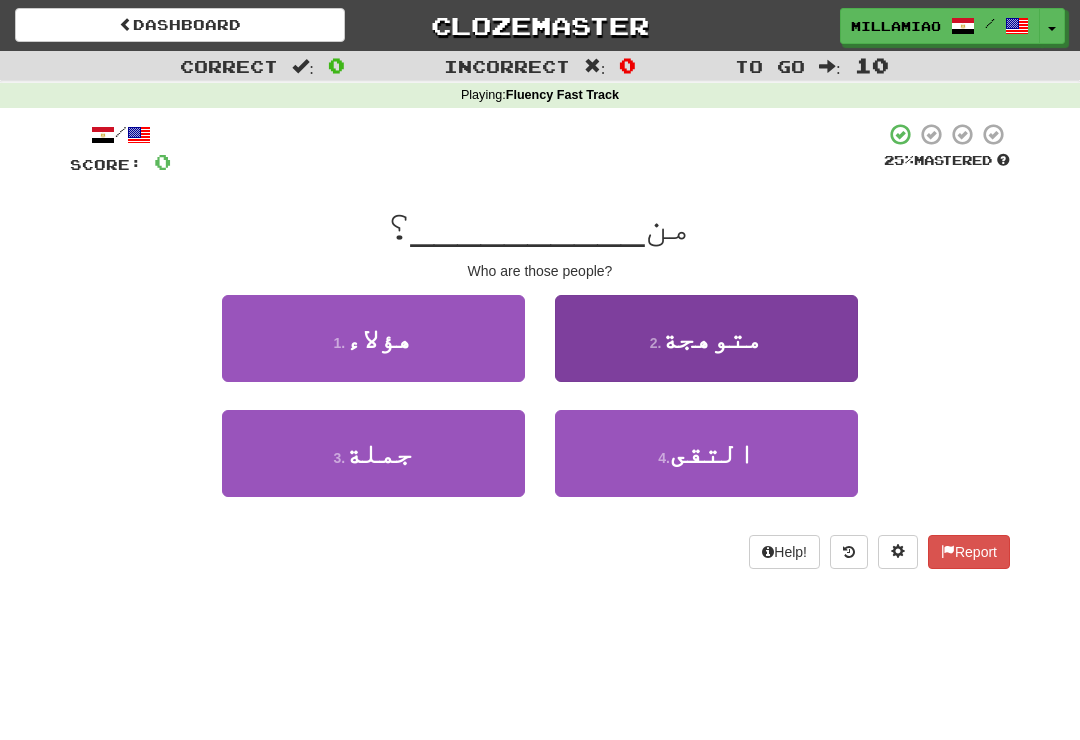 click on "2 .  متوهجة" at bounding box center (706, 338) 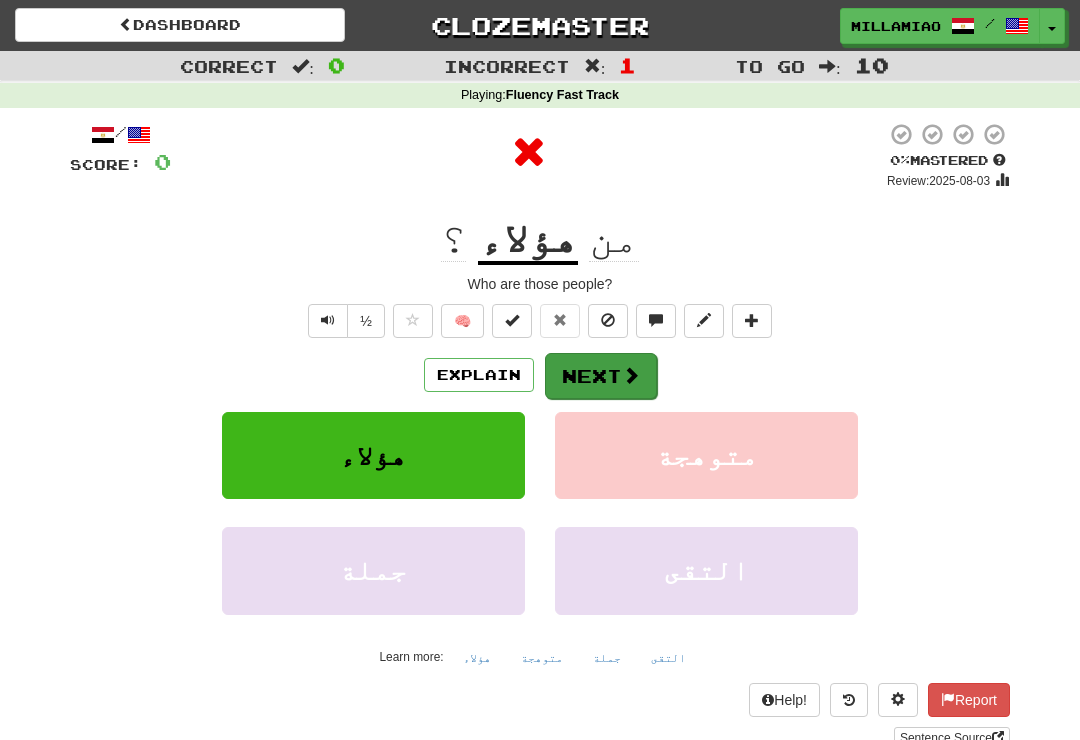 click on "Next" at bounding box center (601, 376) 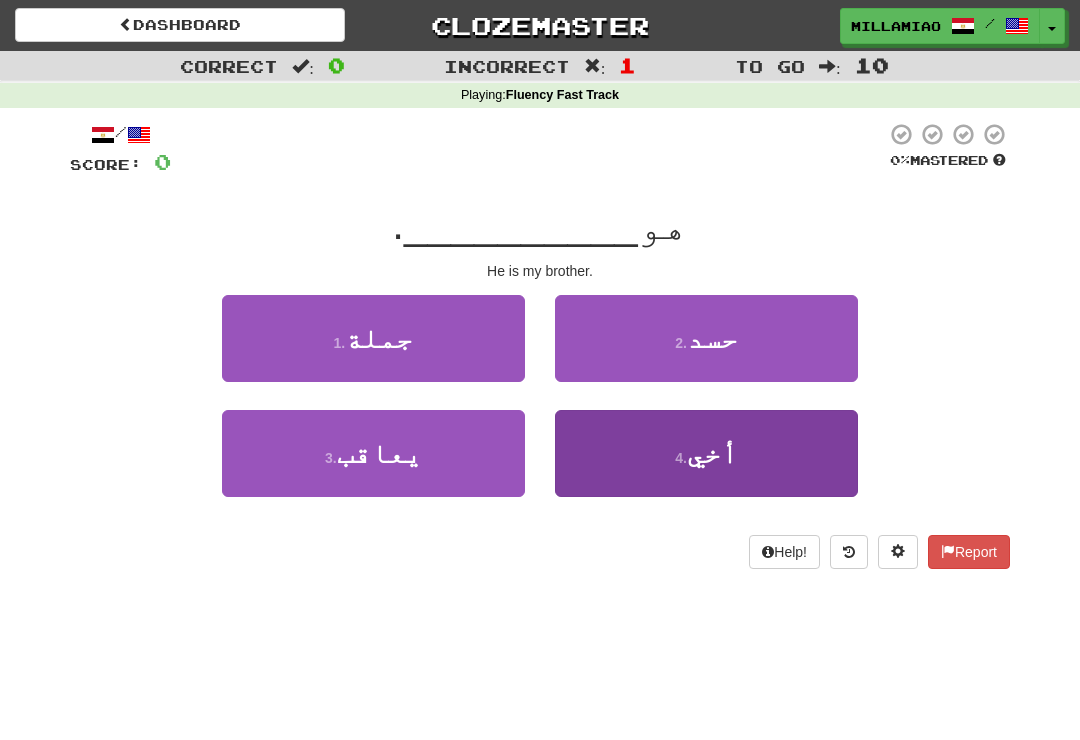 click on "4 .  أخي" at bounding box center [706, 453] 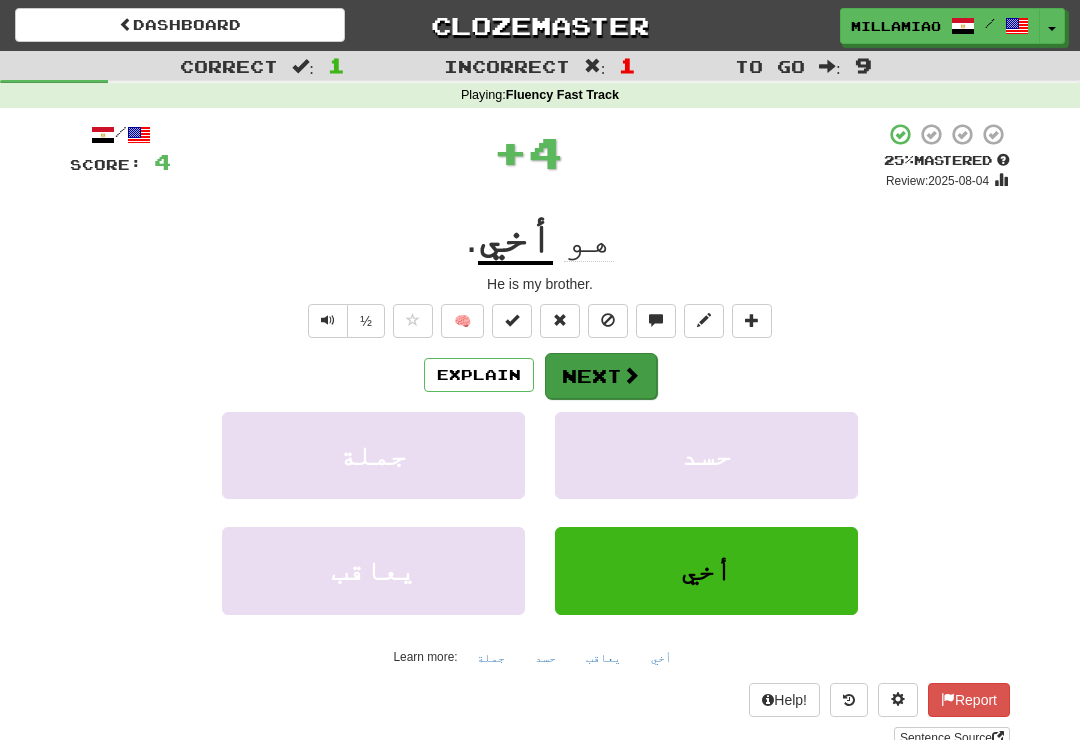 click at bounding box center [631, 375] 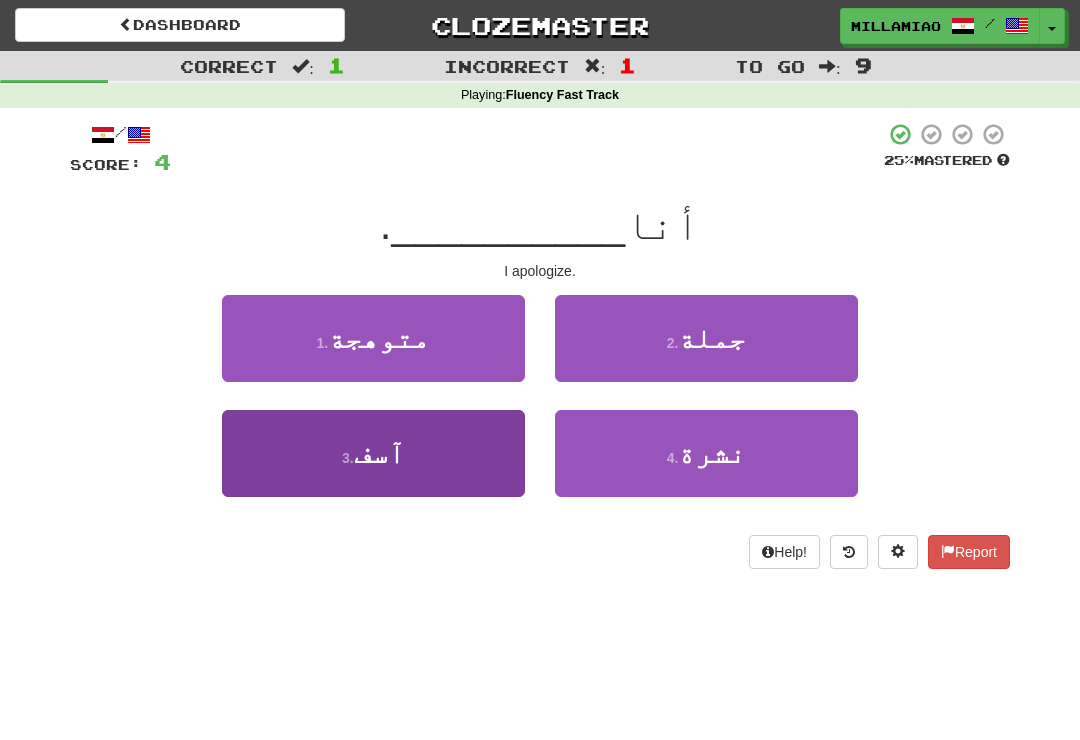 click on "3 .  آسف" at bounding box center [373, 453] 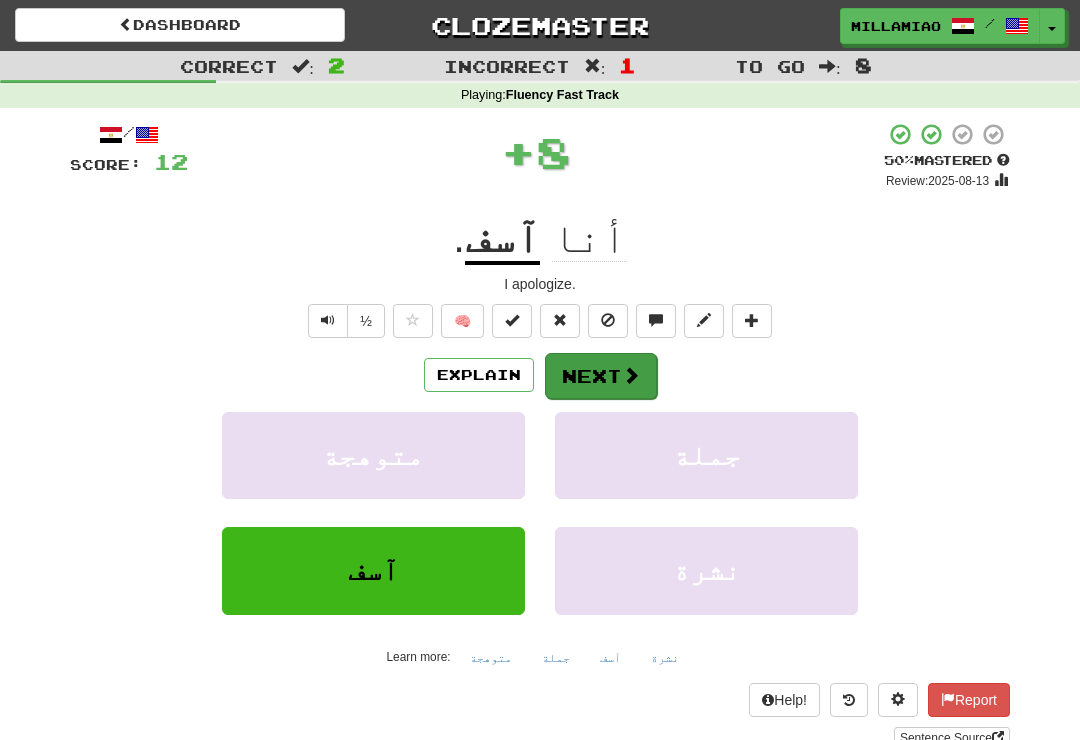 click on "Next" at bounding box center [601, 376] 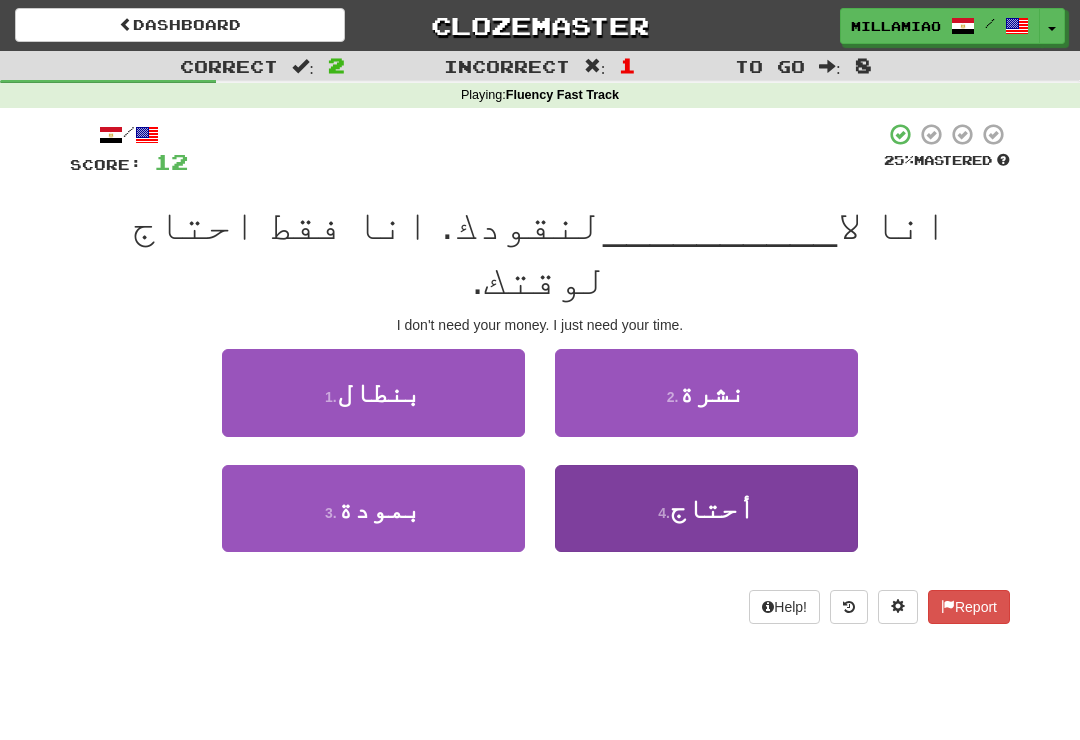 click on "4 .  أحتاج" at bounding box center (706, 508) 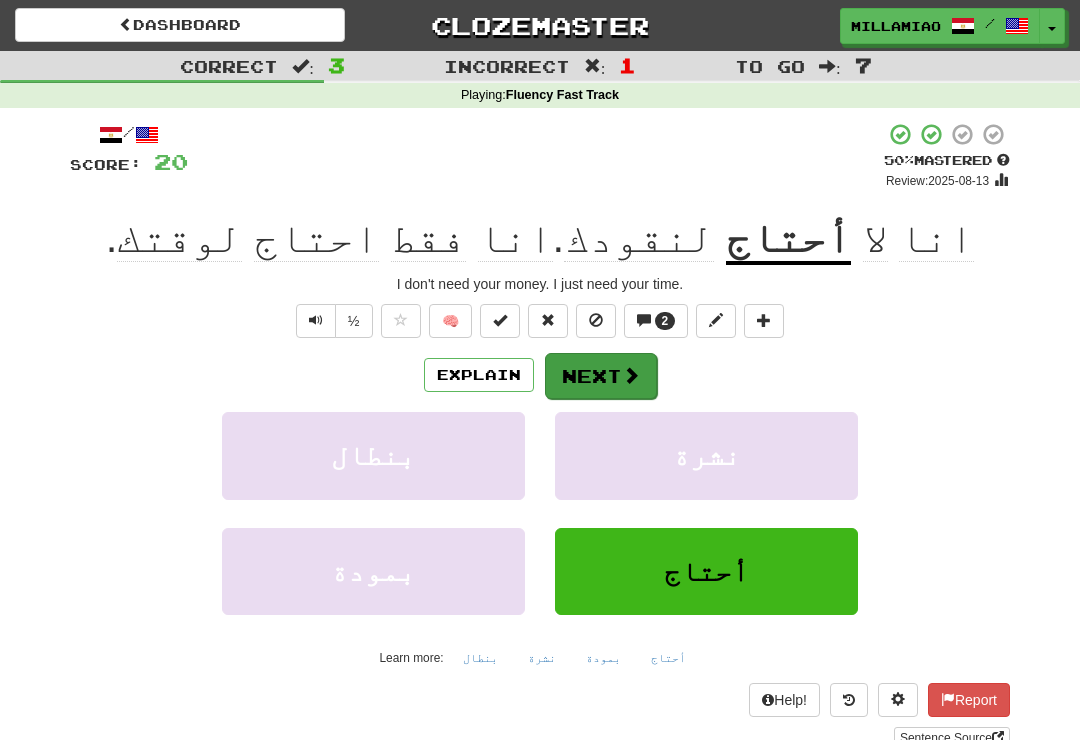 click at bounding box center [631, 375] 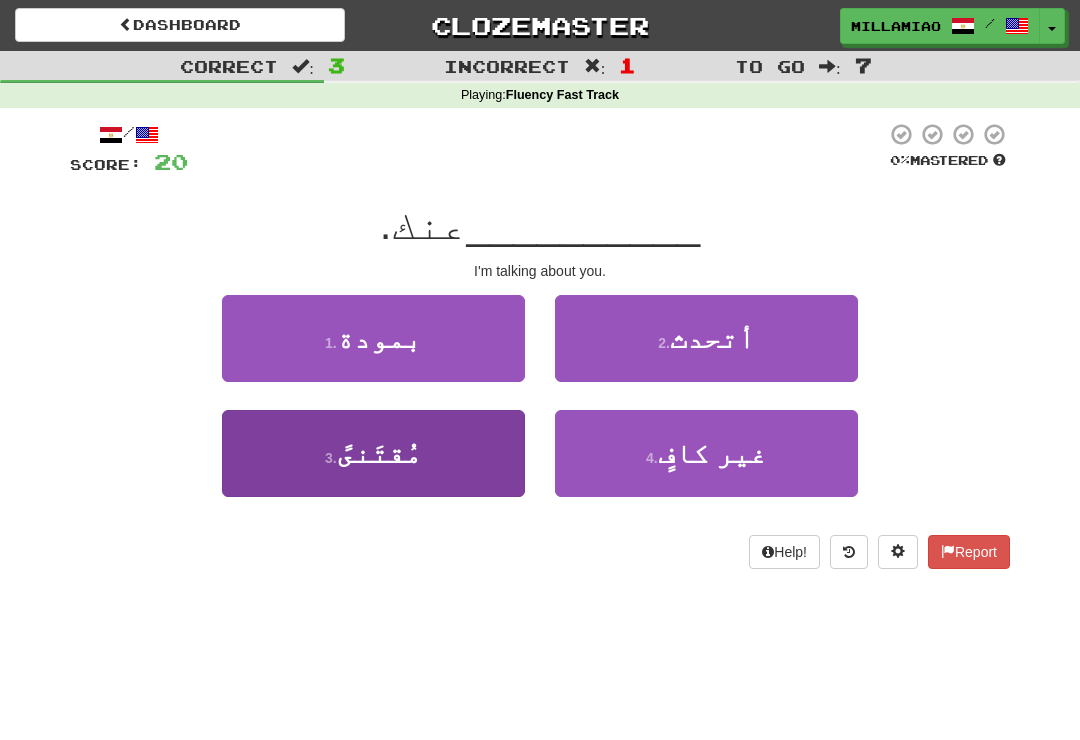 click on "3 .  مُقتَنىً" at bounding box center [373, 453] 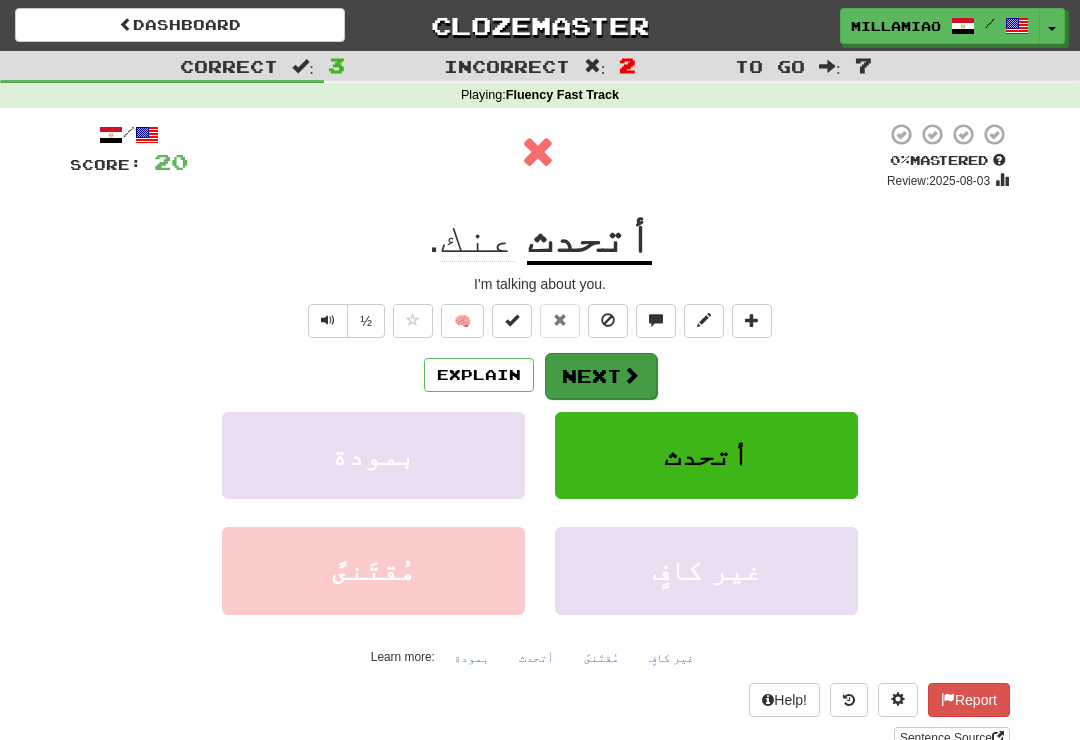 click at bounding box center [631, 375] 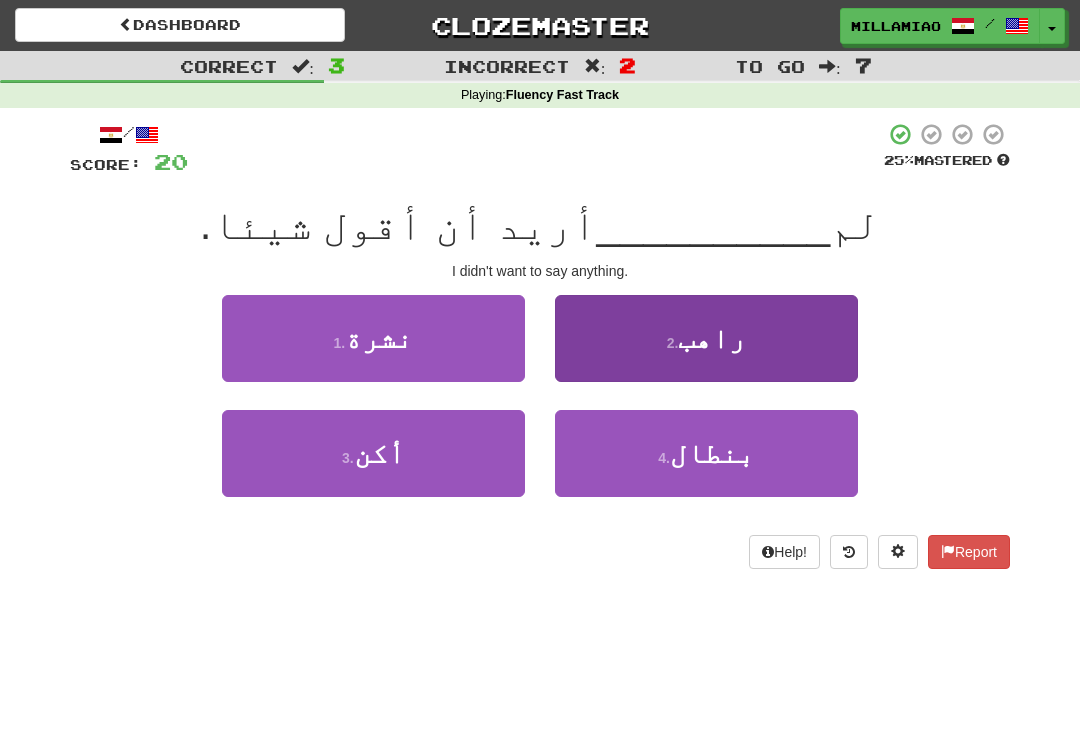 click on "2 .  راهب" at bounding box center [706, 338] 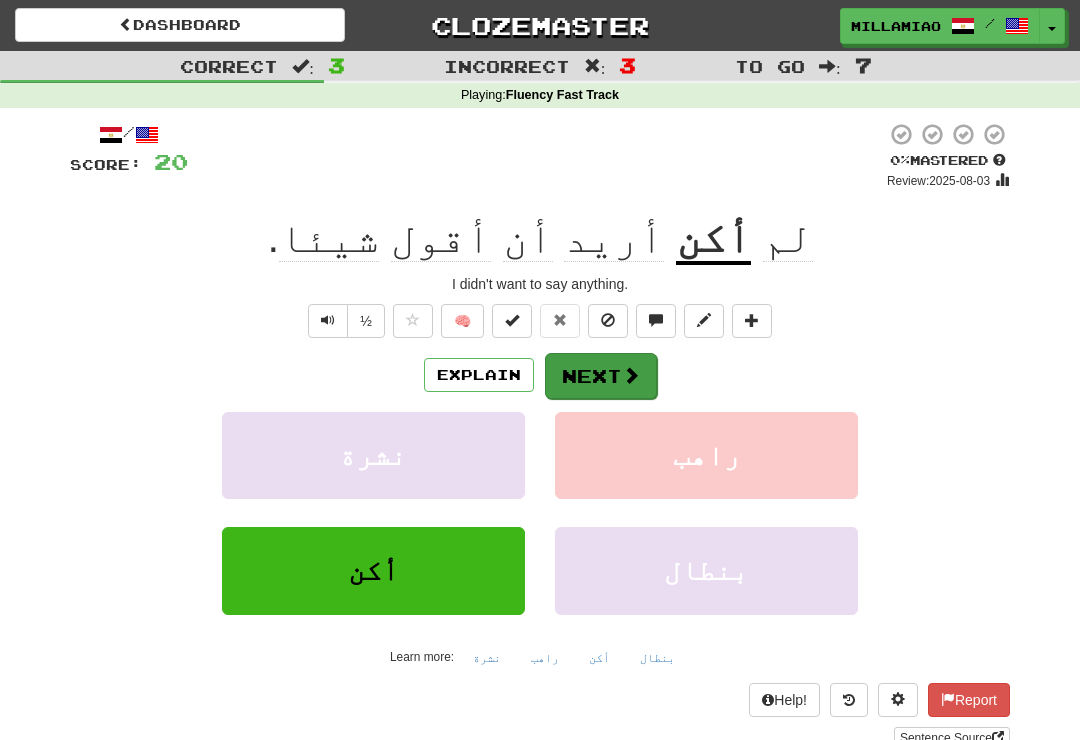 click at bounding box center [631, 375] 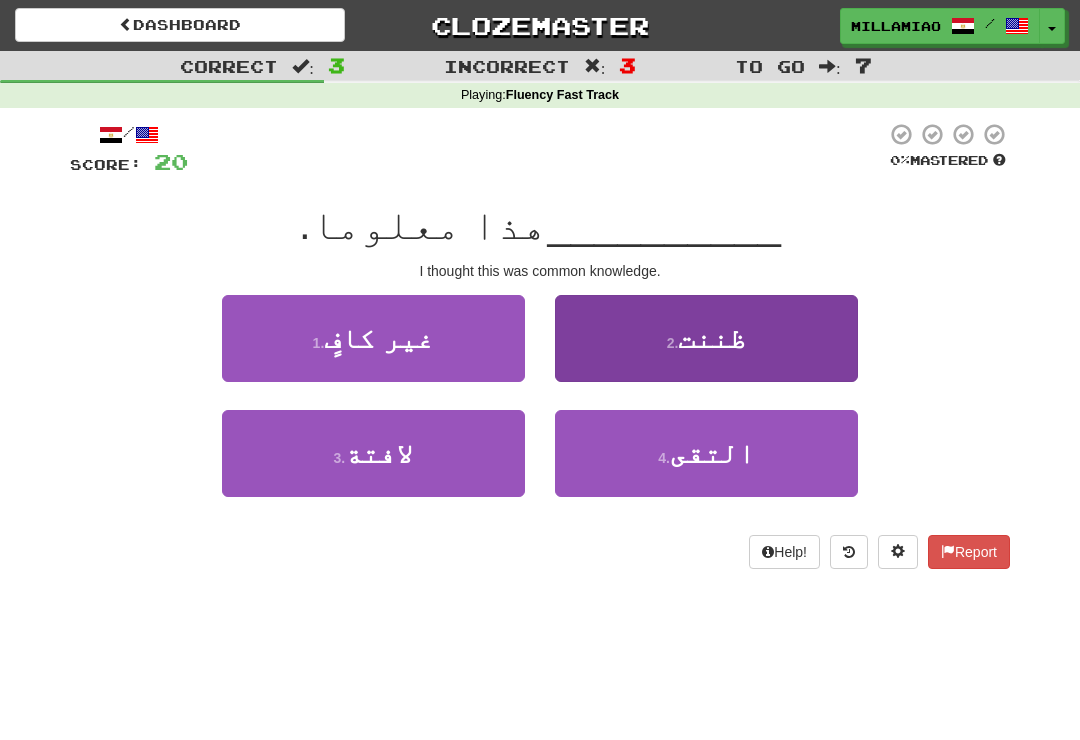 click on "2 .  ظننت" at bounding box center (706, 338) 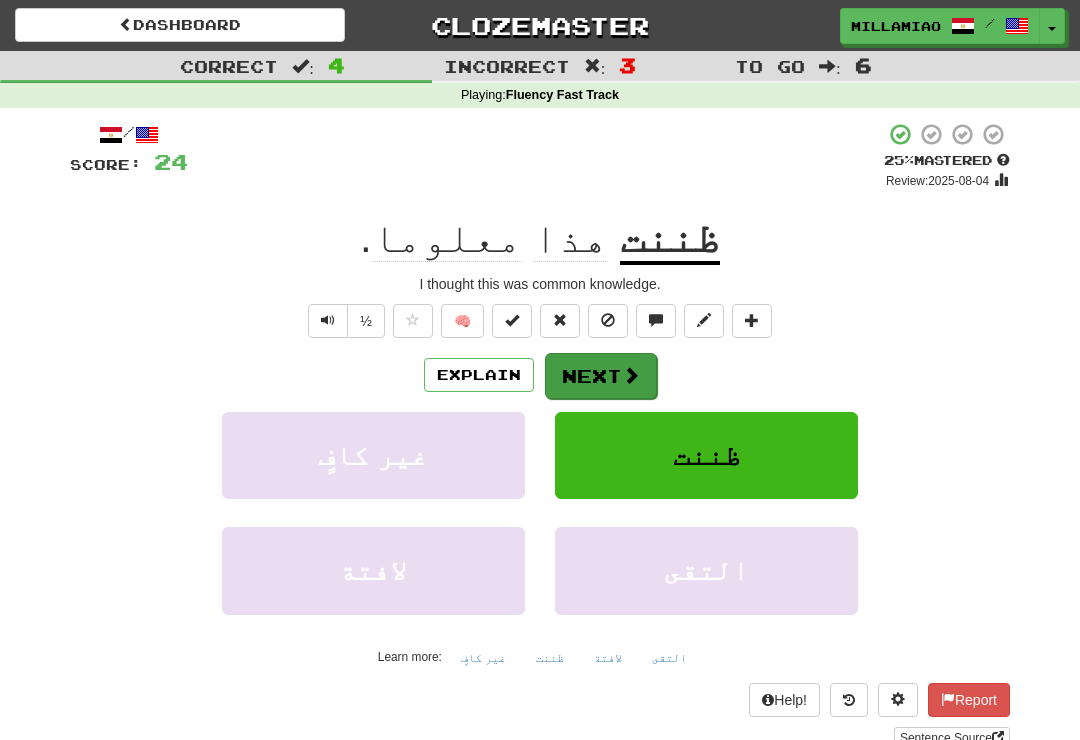 click on "Next" at bounding box center (601, 376) 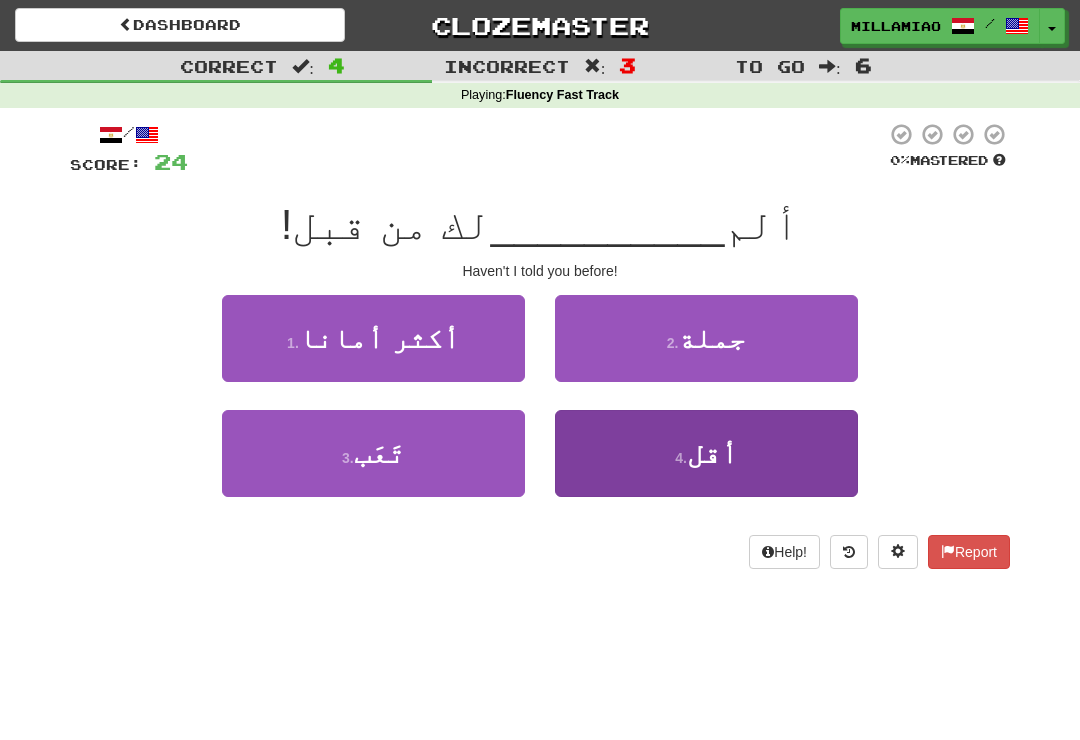 click on "4 .  أقل" at bounding box center (706, 453) 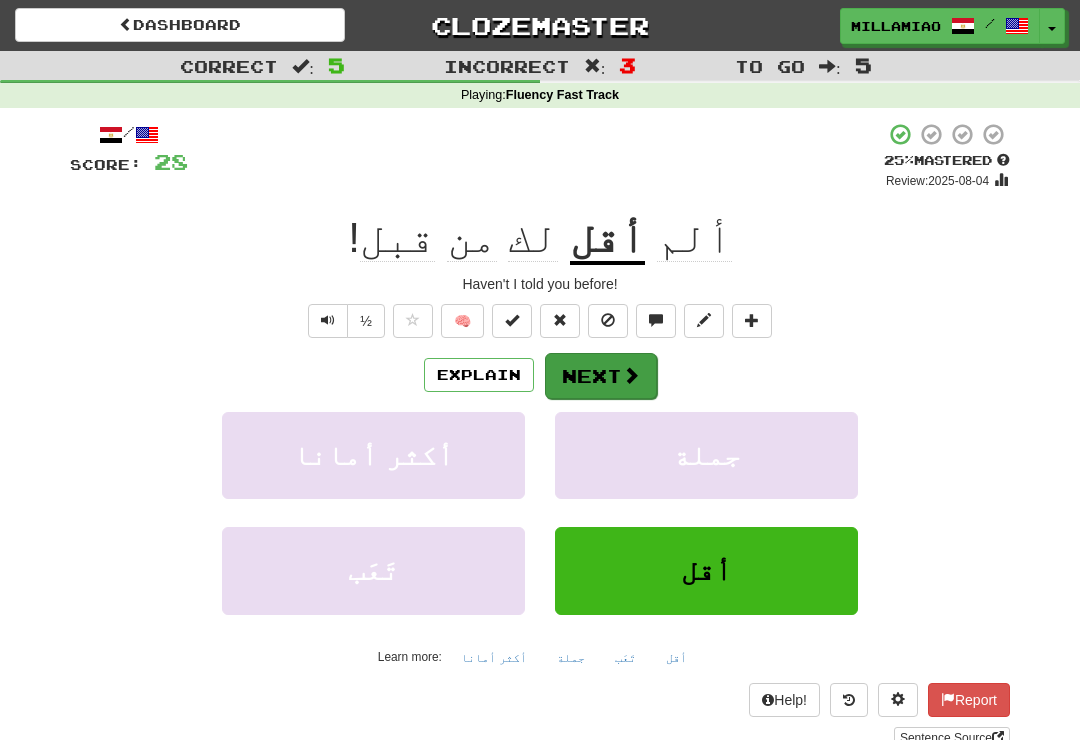 click at bounding box center [631, 375] 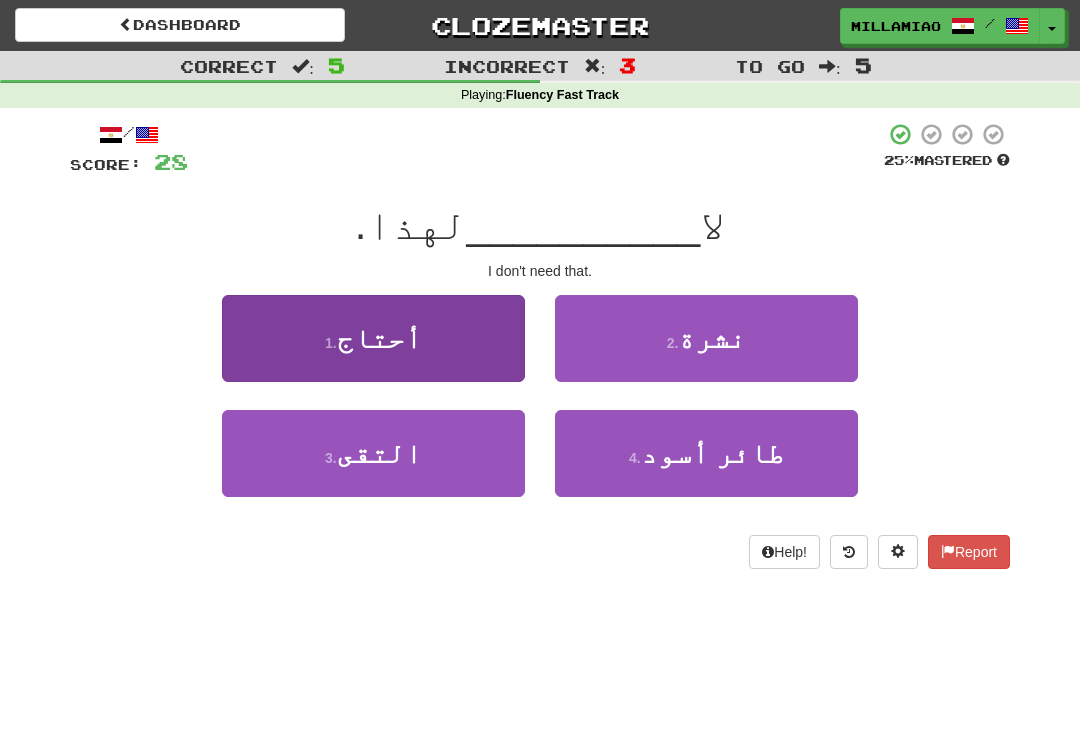 click on "1 .  أحتاج" at bounding box center (373, 338) 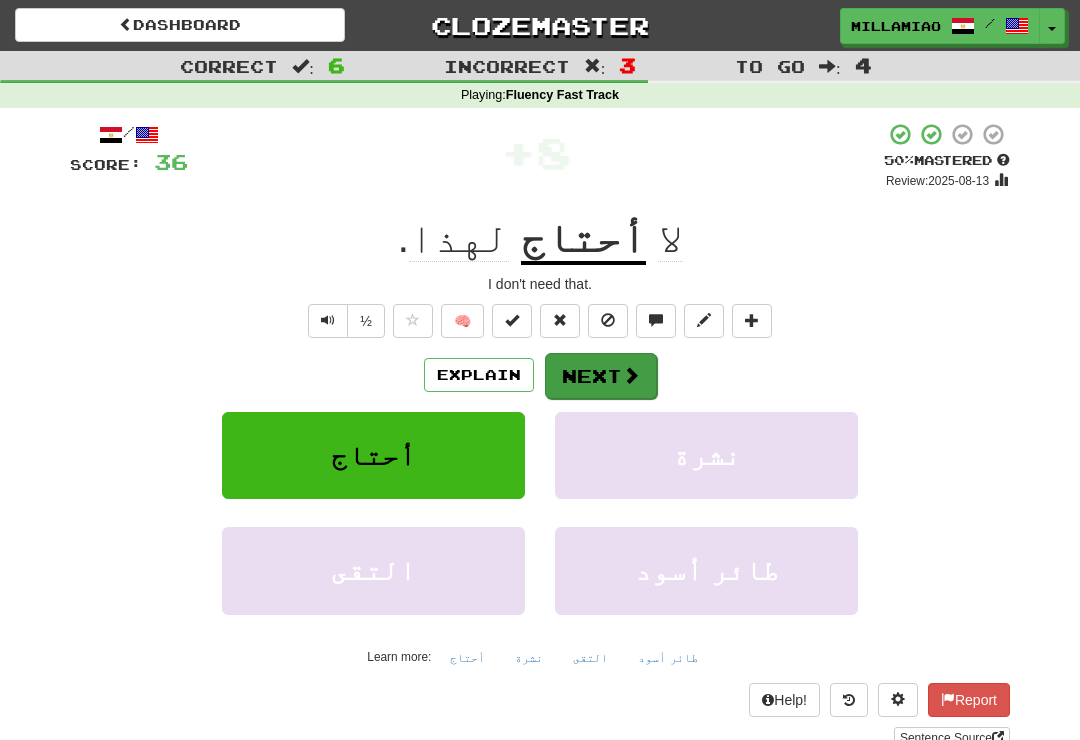 click on "Next" at bounding box center [601, 376] 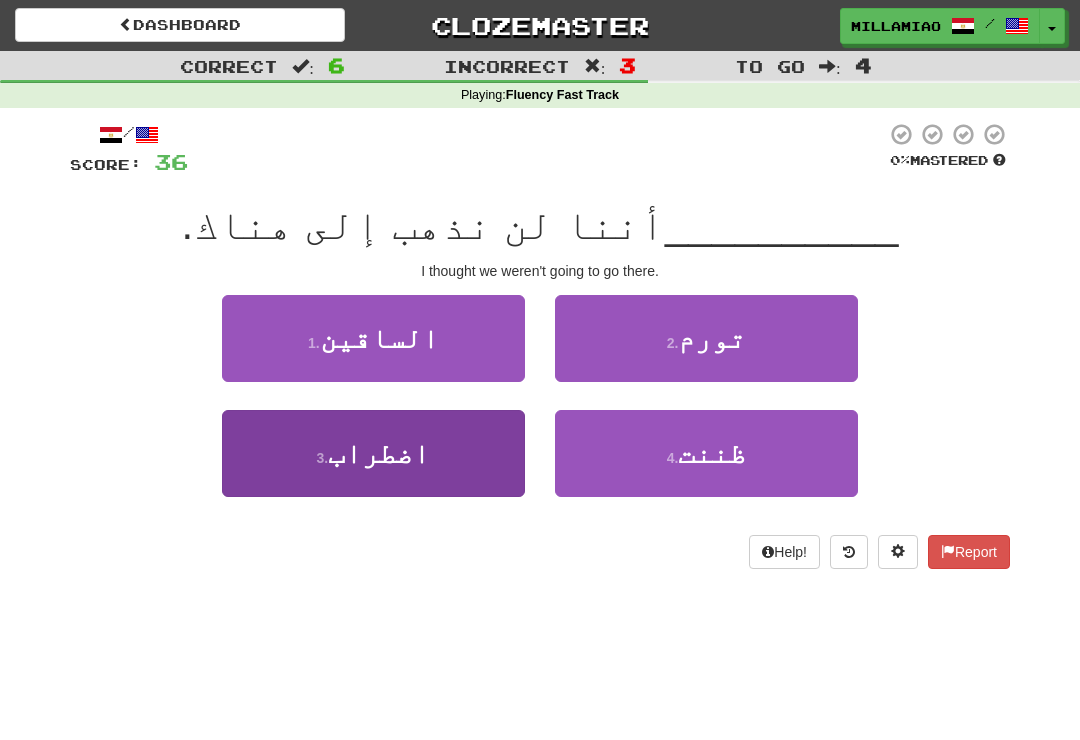 click on "3 .  اضطراب" at bounding box center [373, 453] 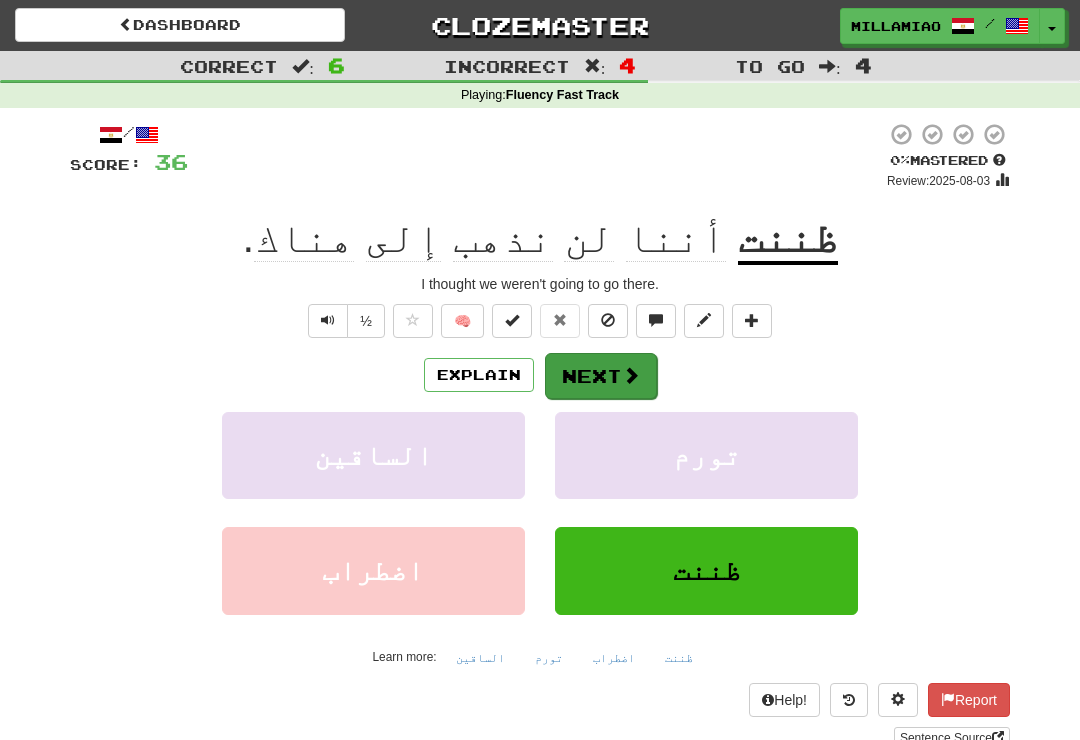 click at bounding box center [631, 375] 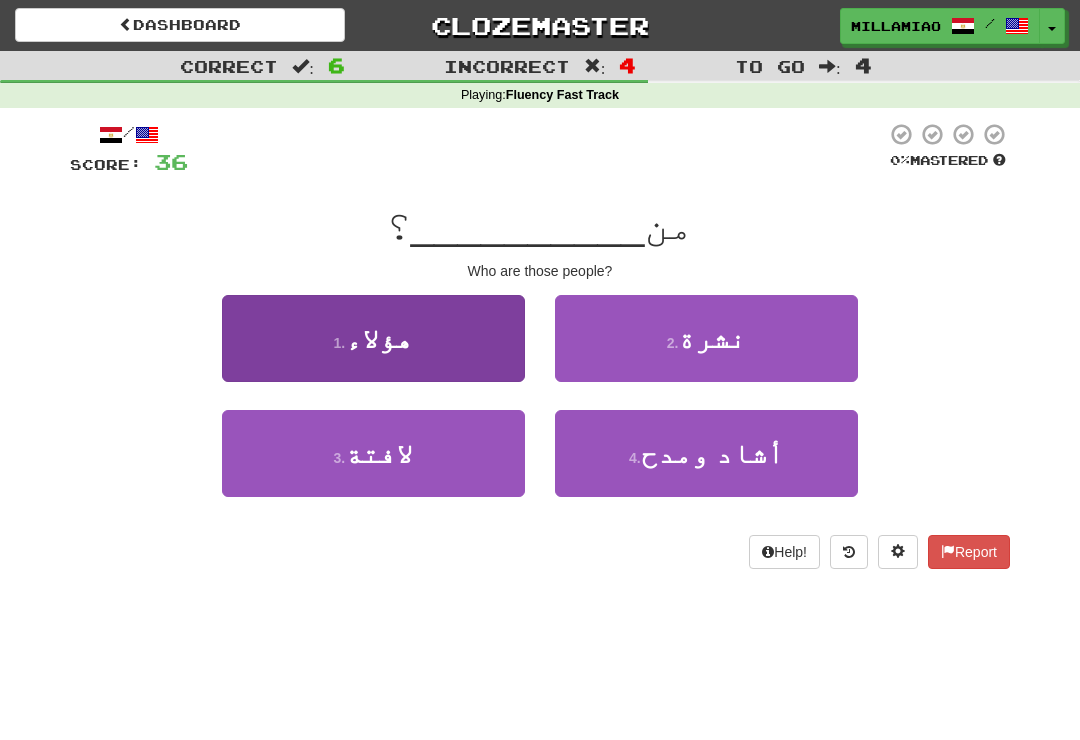 click on "1 .  هؤلاء" at bounding box center [373, 338] 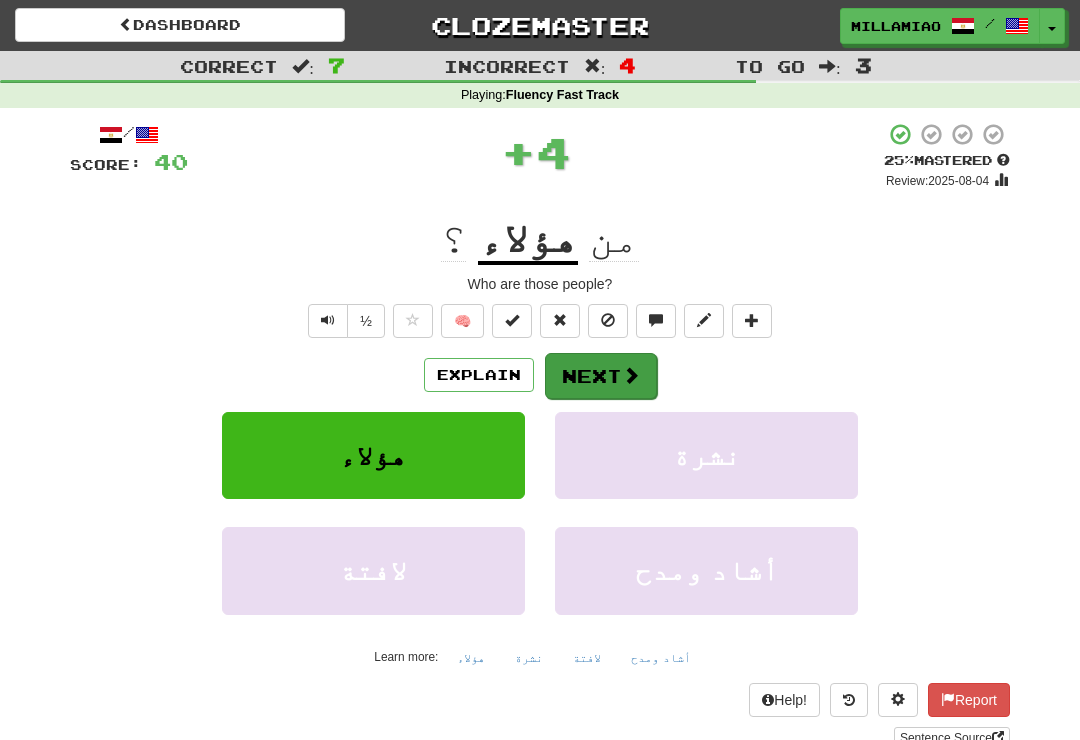 click at bounding box center (631, 375) 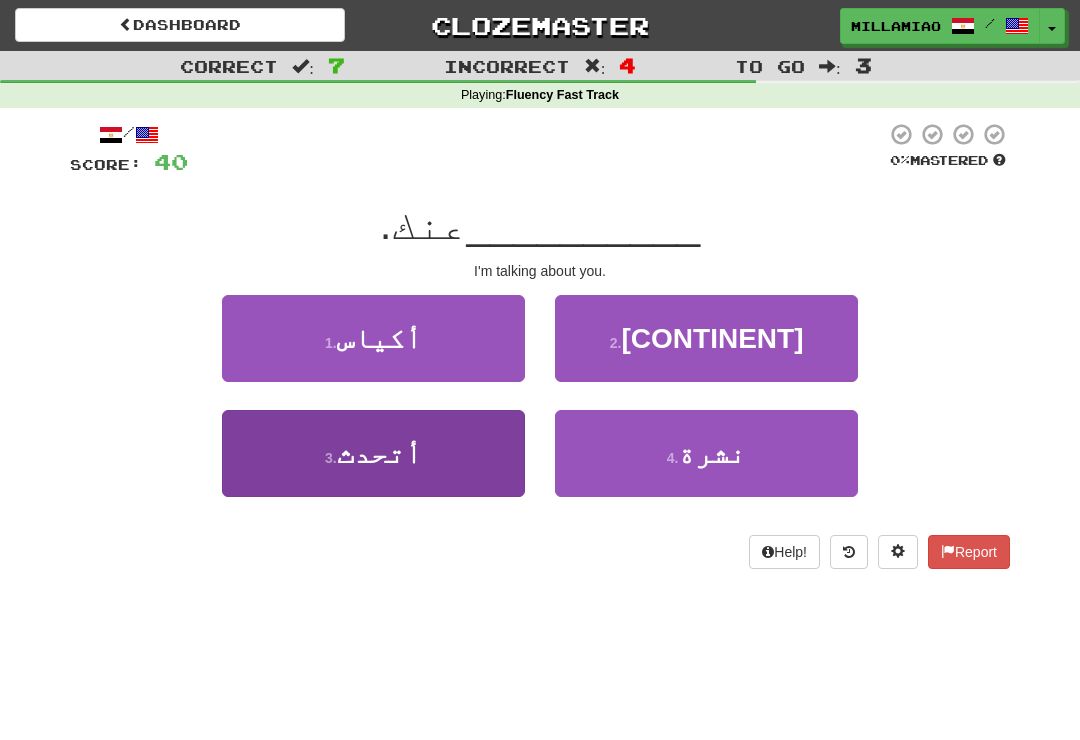 click on "3 .  أتحدث" at bounding box center (373, 453) 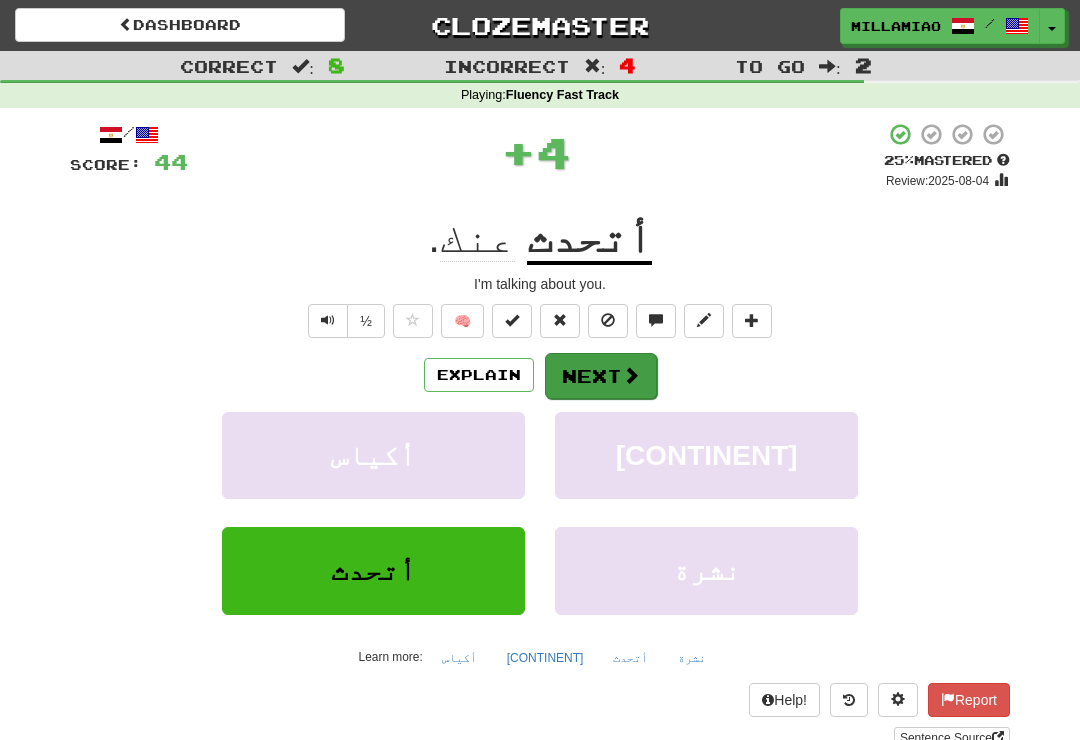 click at bounding box center (631, 375) 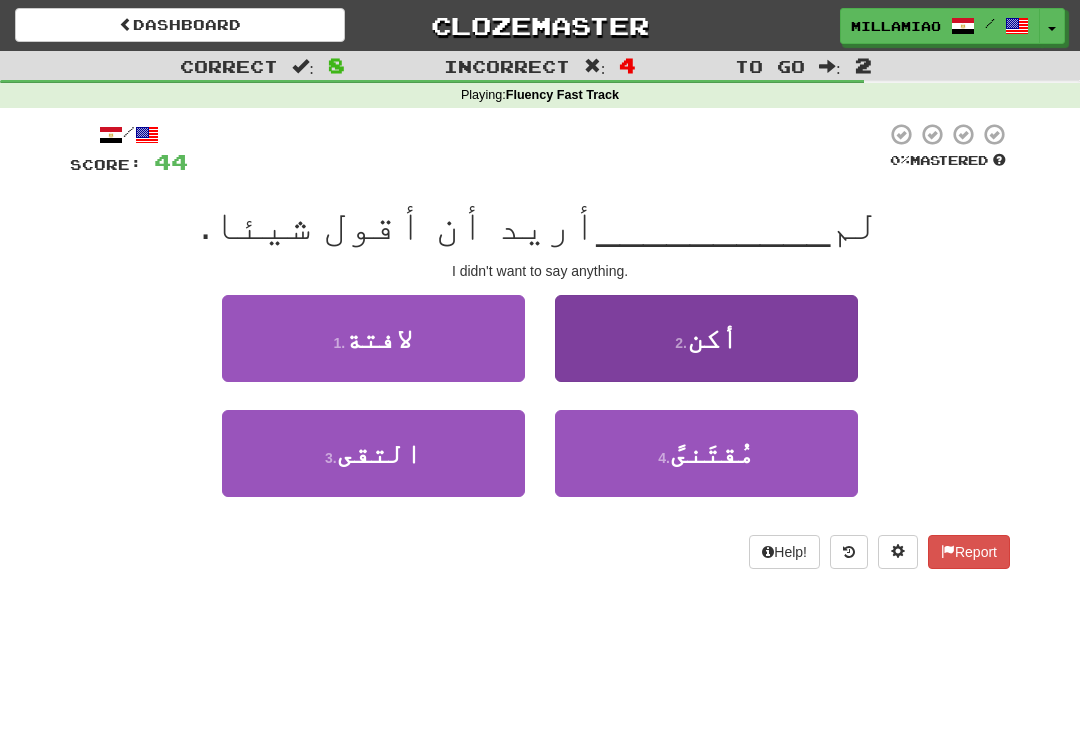 click on "2 .  أكن" at bounding box center [706, 338] 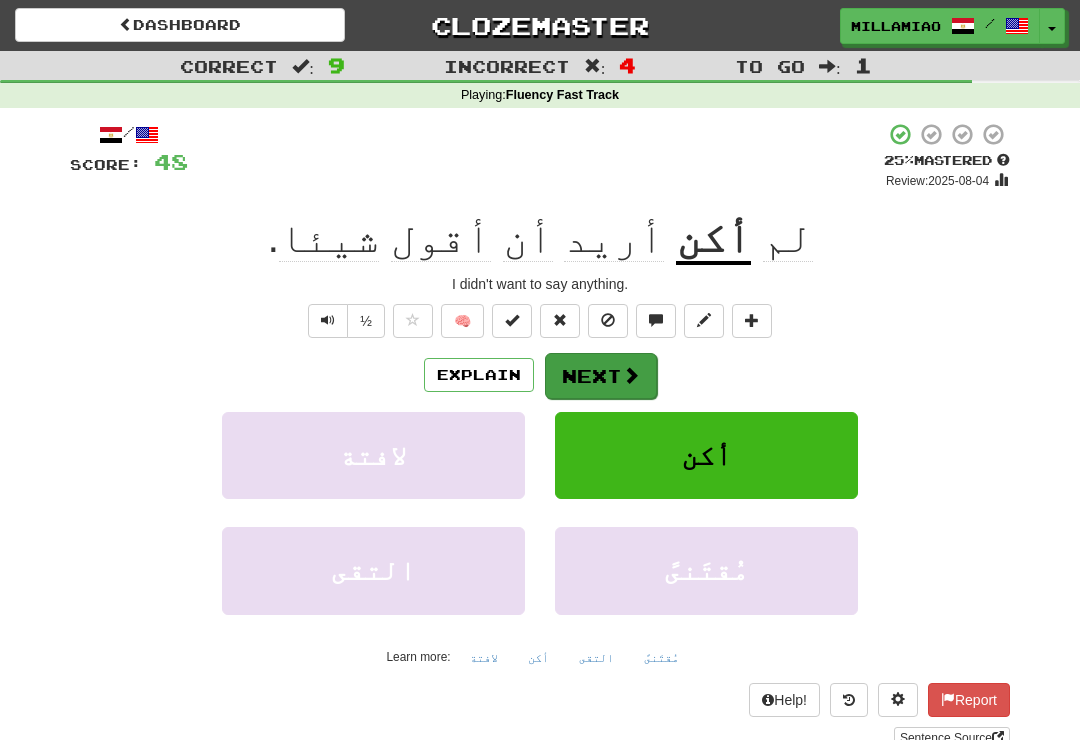 click at bounding box center (631, 375) 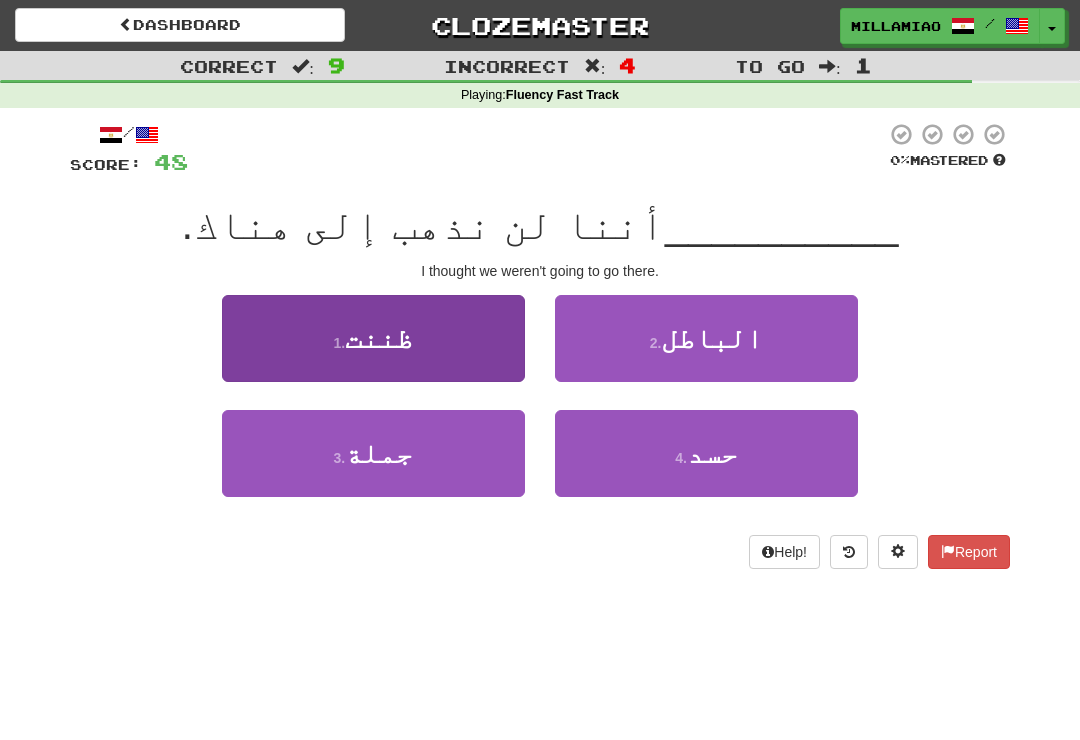 click on "1 .  ظننت" at bounding box center [373, 338] 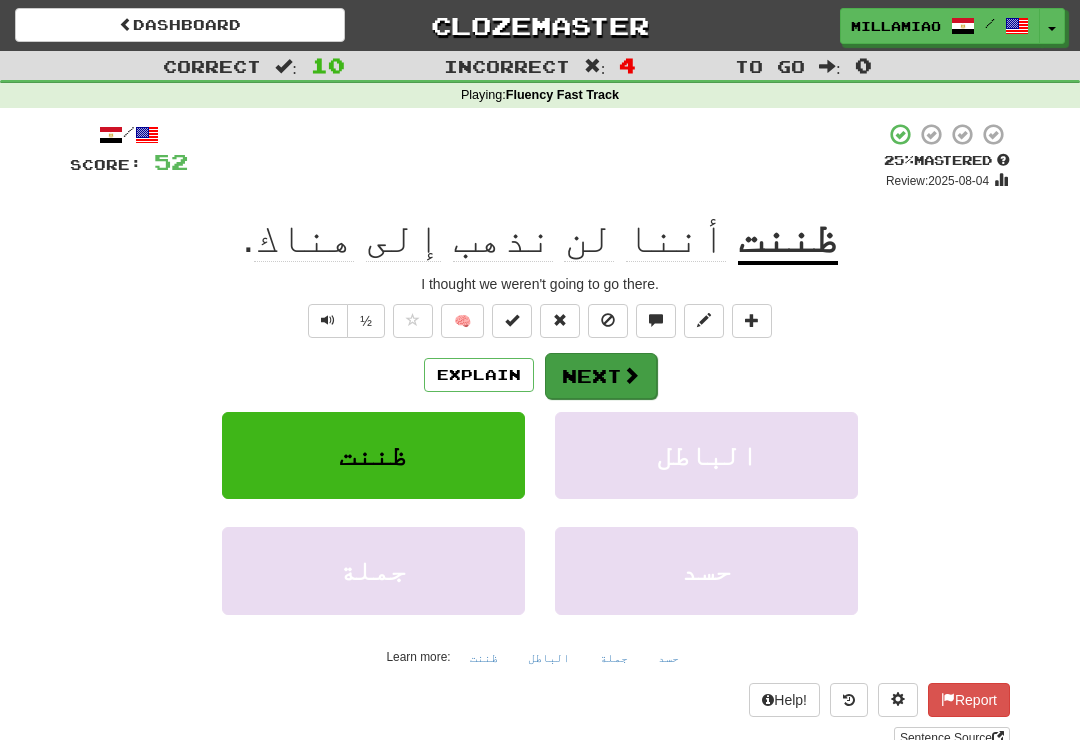 click at bounding box center [631, 375] 